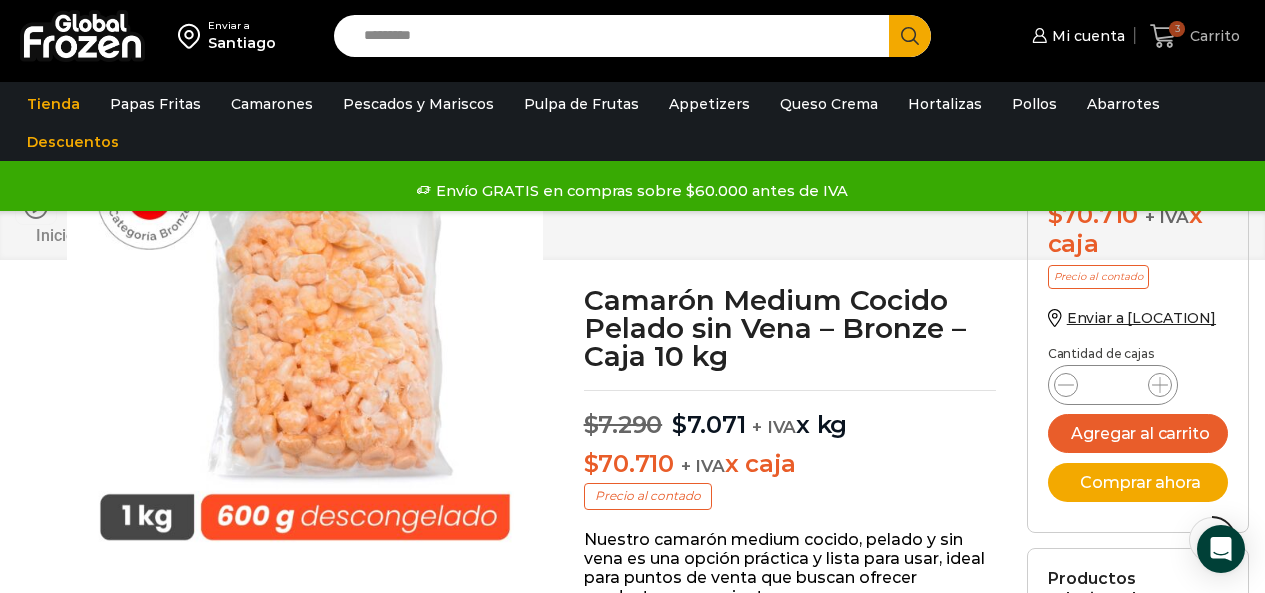 scroll, scrollTop: 801, scrollLeft: 0, axis: vertical 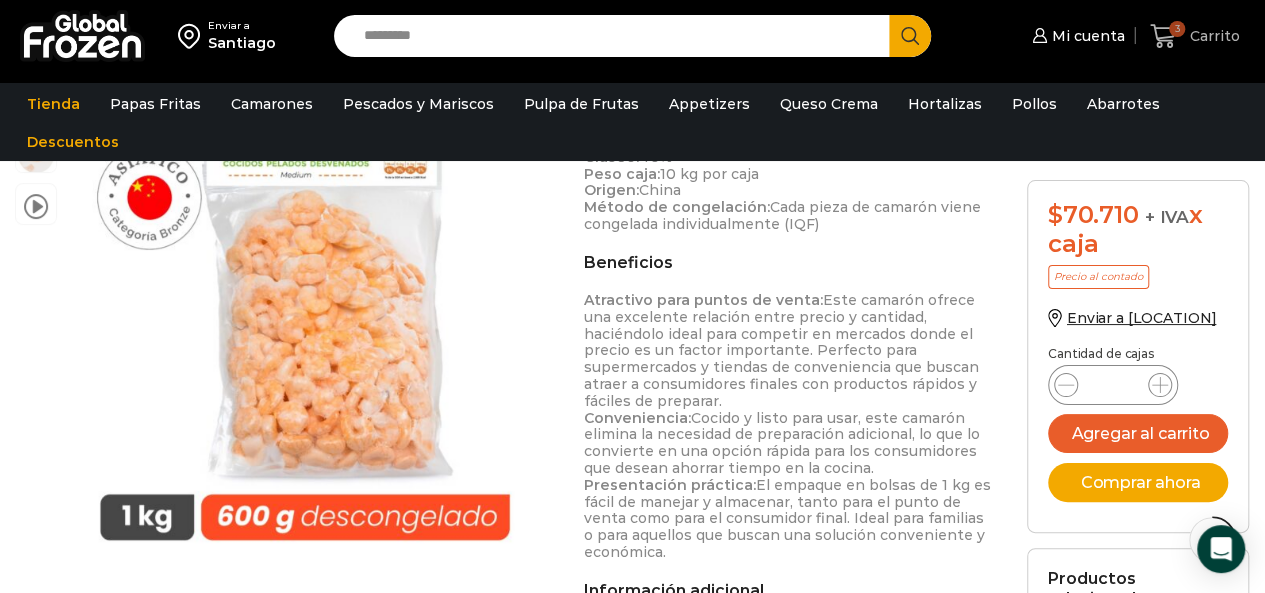 click on "Carrito" at bounding box center (1212, 36) 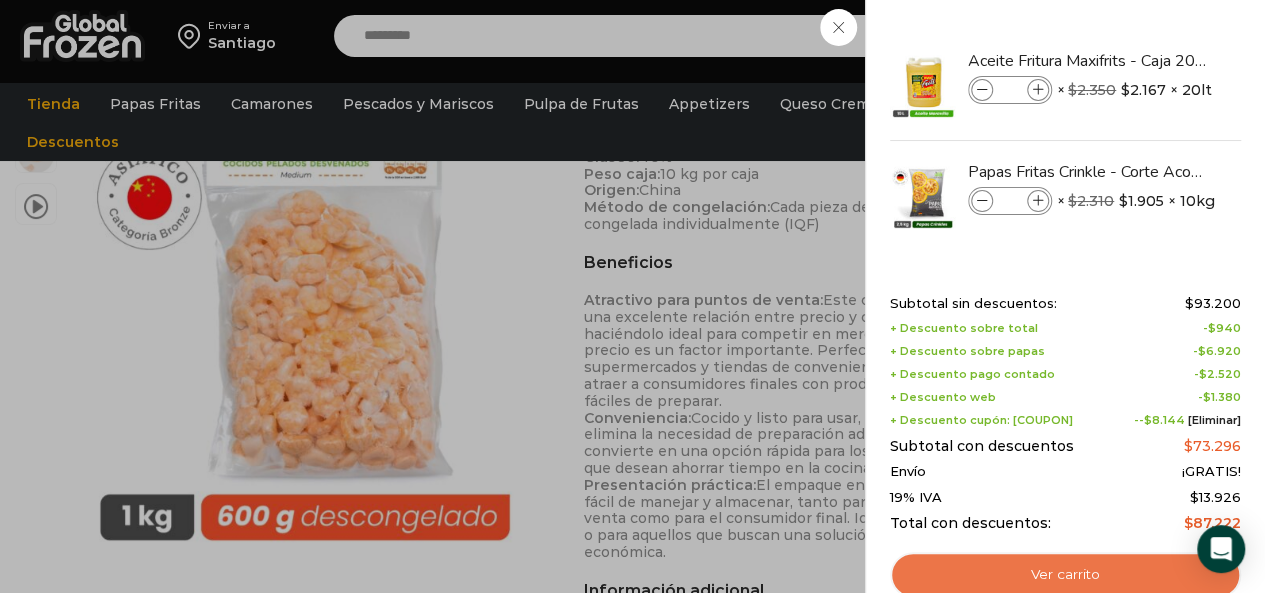 click on "Ver carrito" at bounding box center [1065, 575] 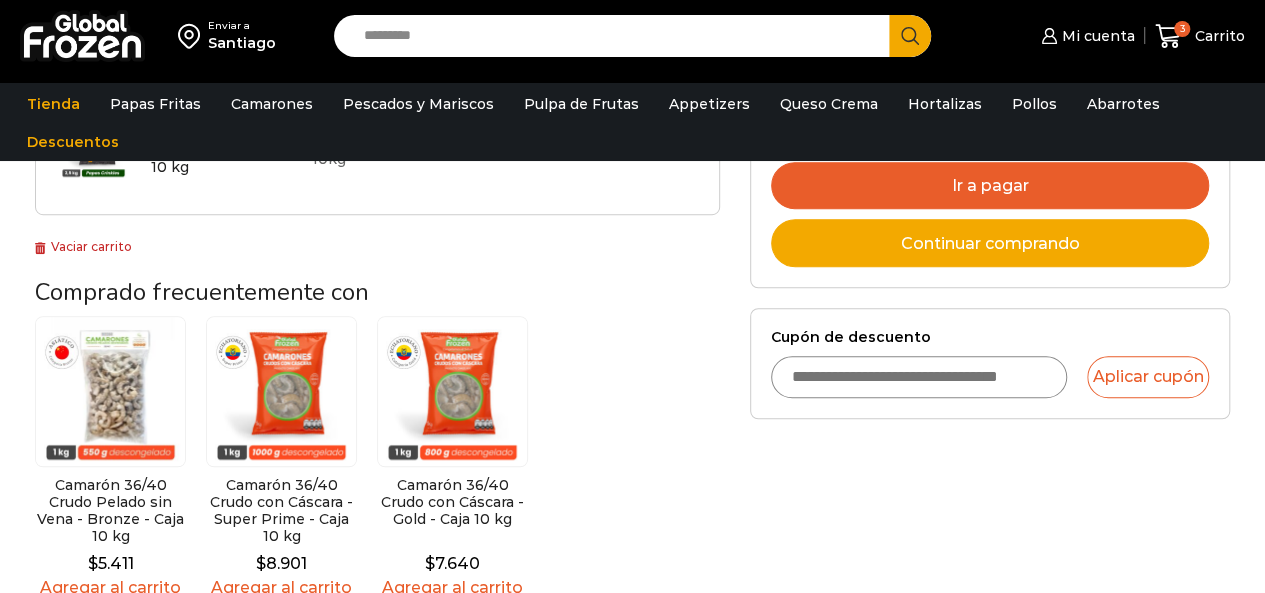 scroll, scrollTop: 600, scrollLeft: 0, axis: vertical 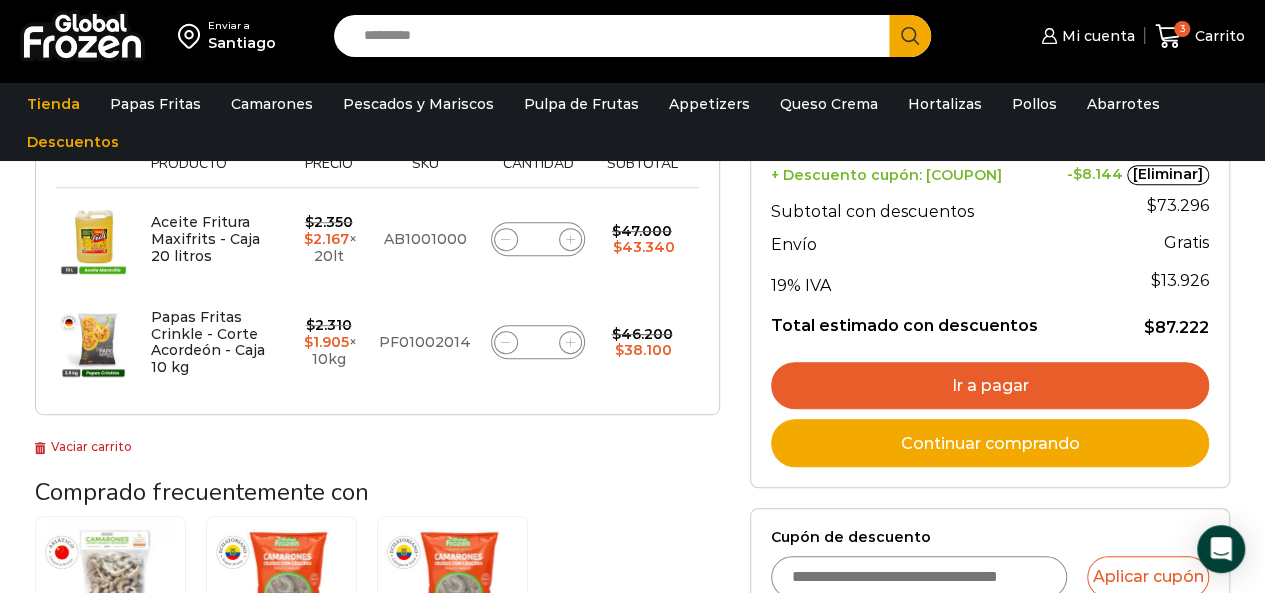 click on "Ir a pagar" at bounding box center (990, 386) 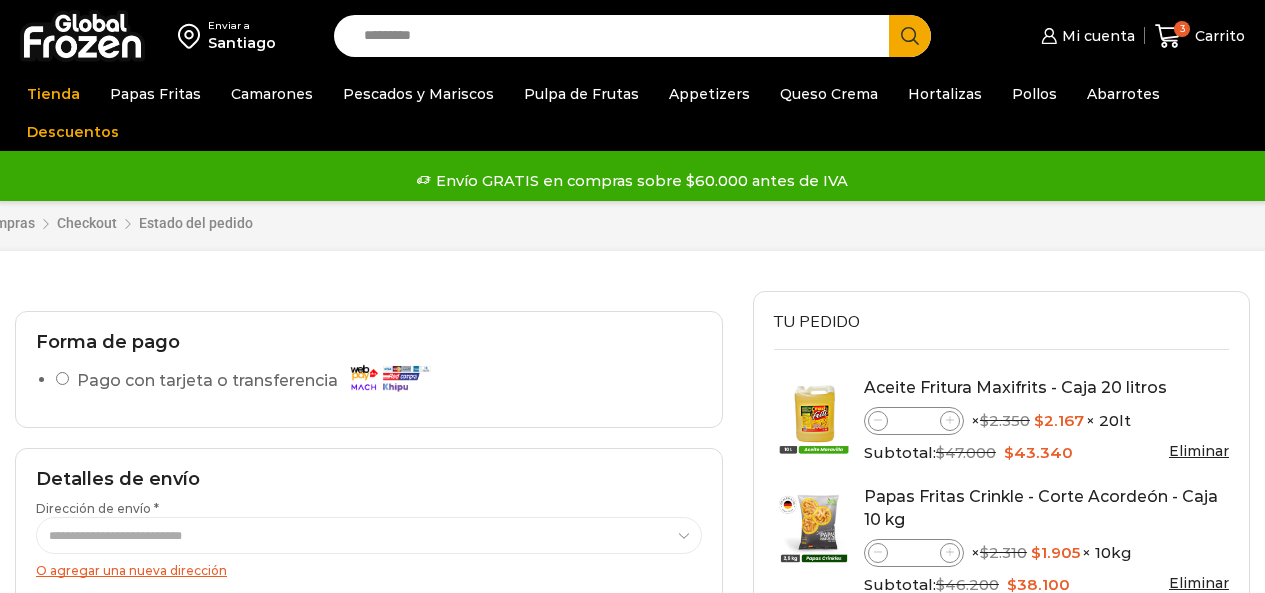 scroll, scrollTop: 0, scrollLeft: 0, axis: both 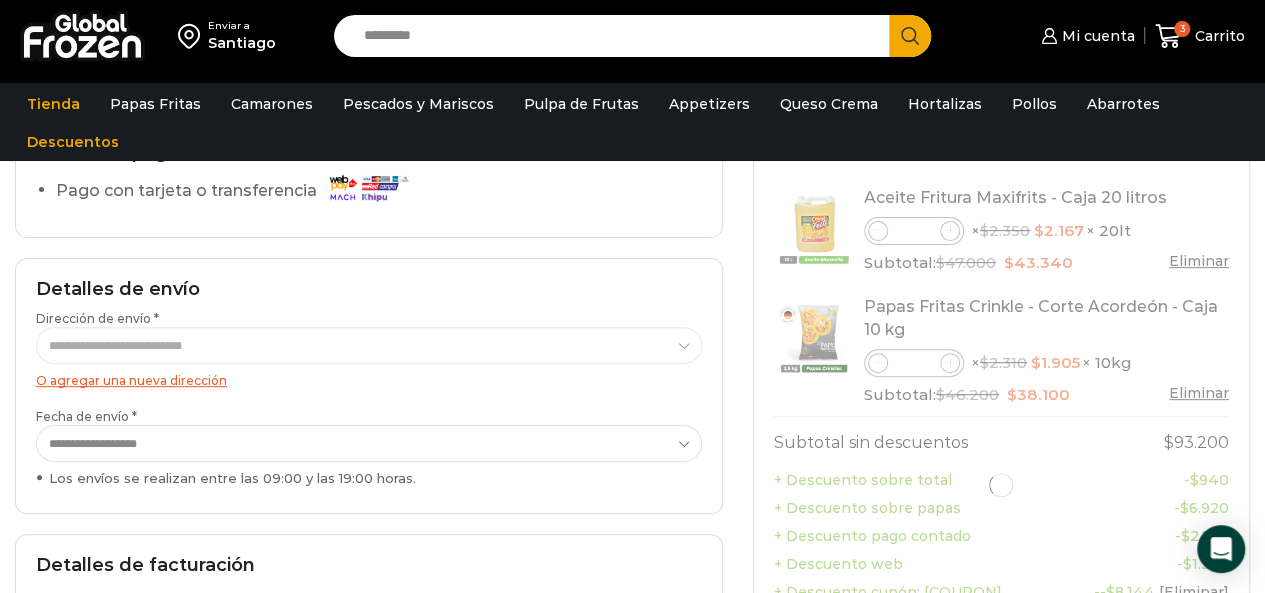 click on "O agregar una nueva dirección" at bounding box center (131, 380) 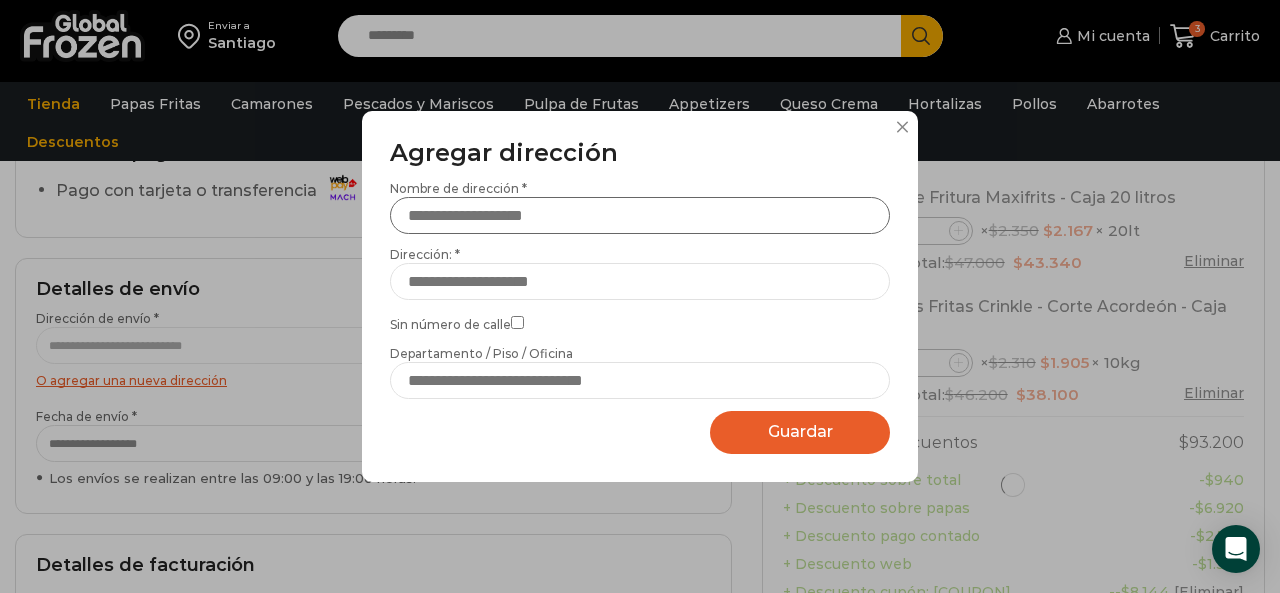 click on "Nombre de dirección *" at bounding box center [640, 215] 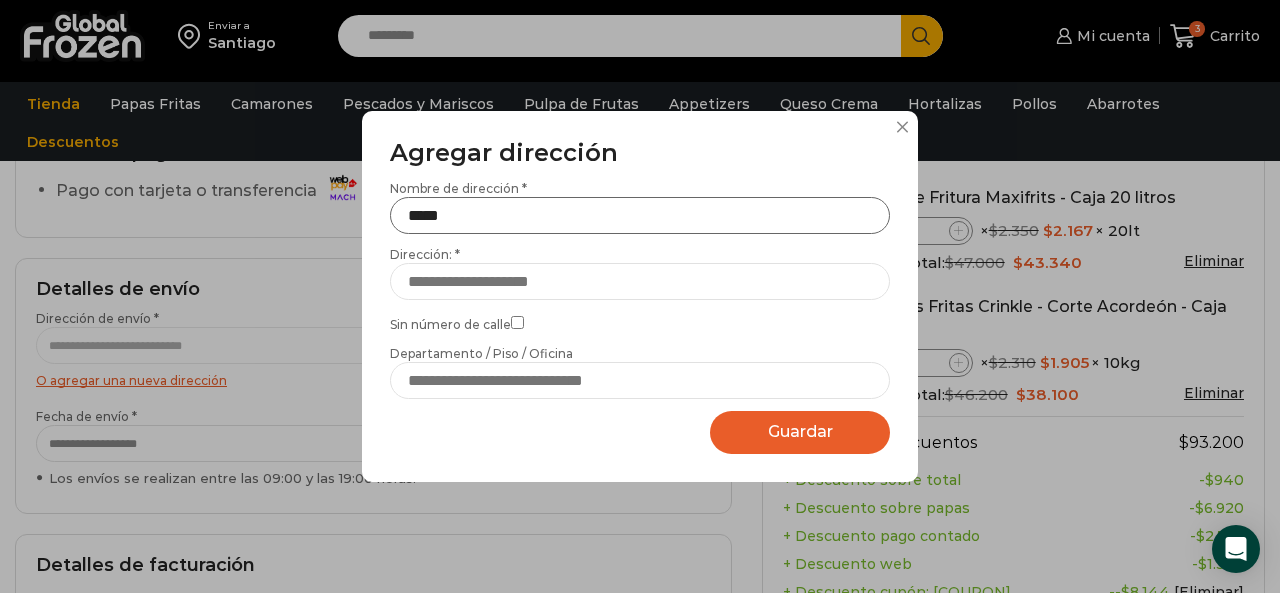 type on "*****" 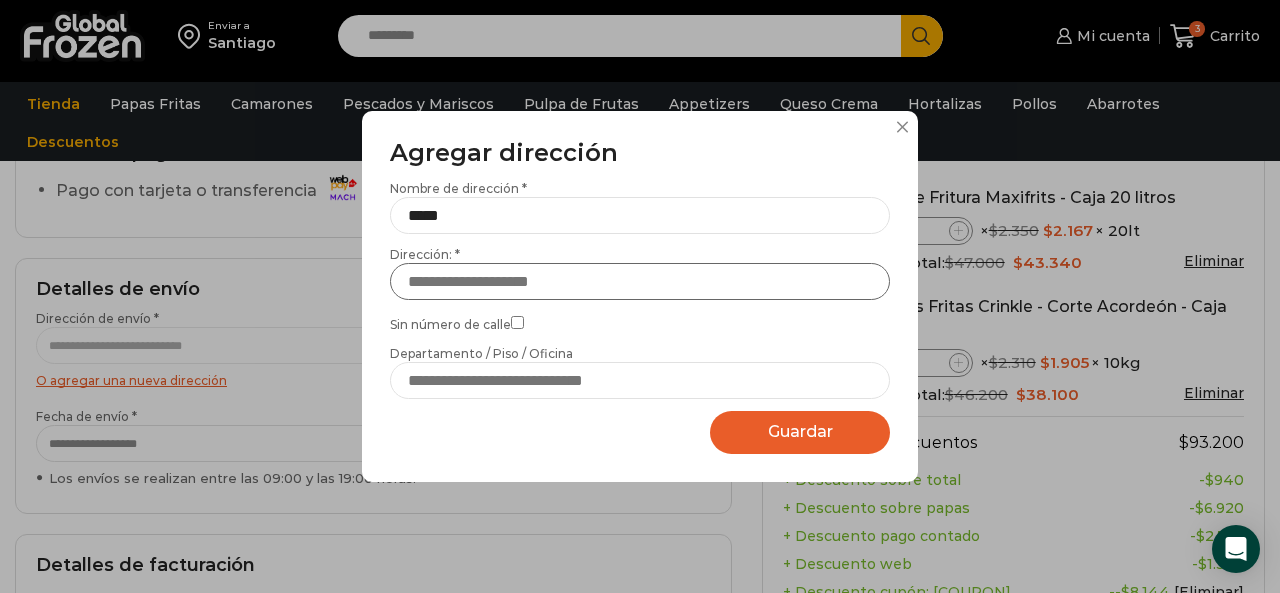 click on "Dirección: *" at bounding box center [640, 281] 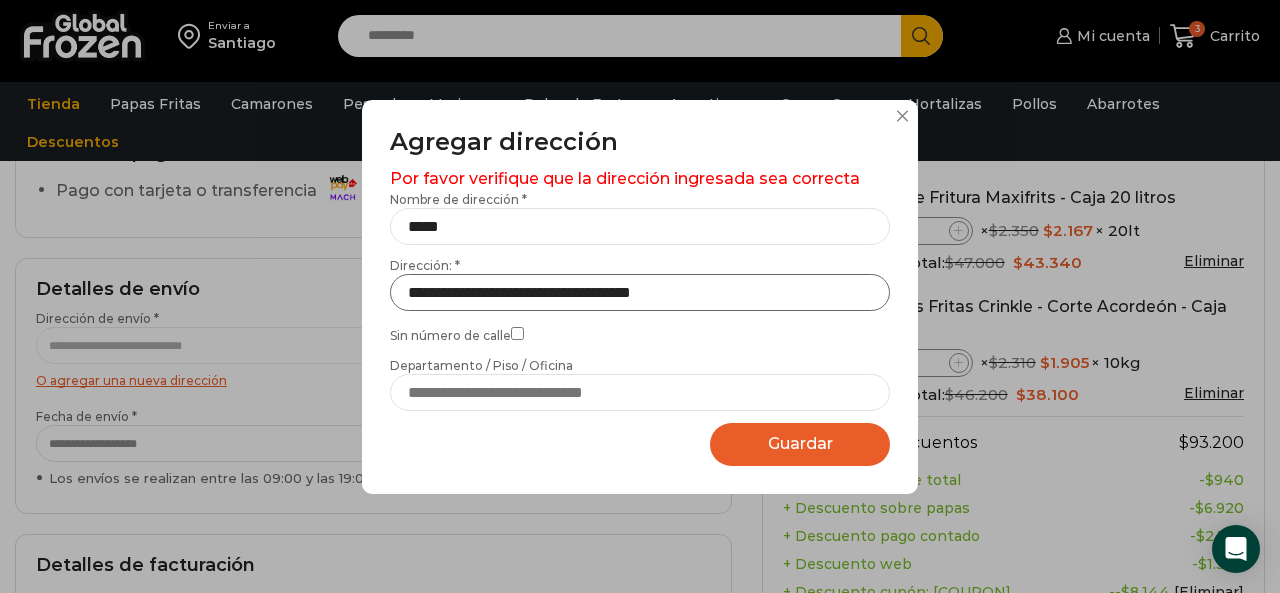 click on "**********" at bounding box center (640, 292) 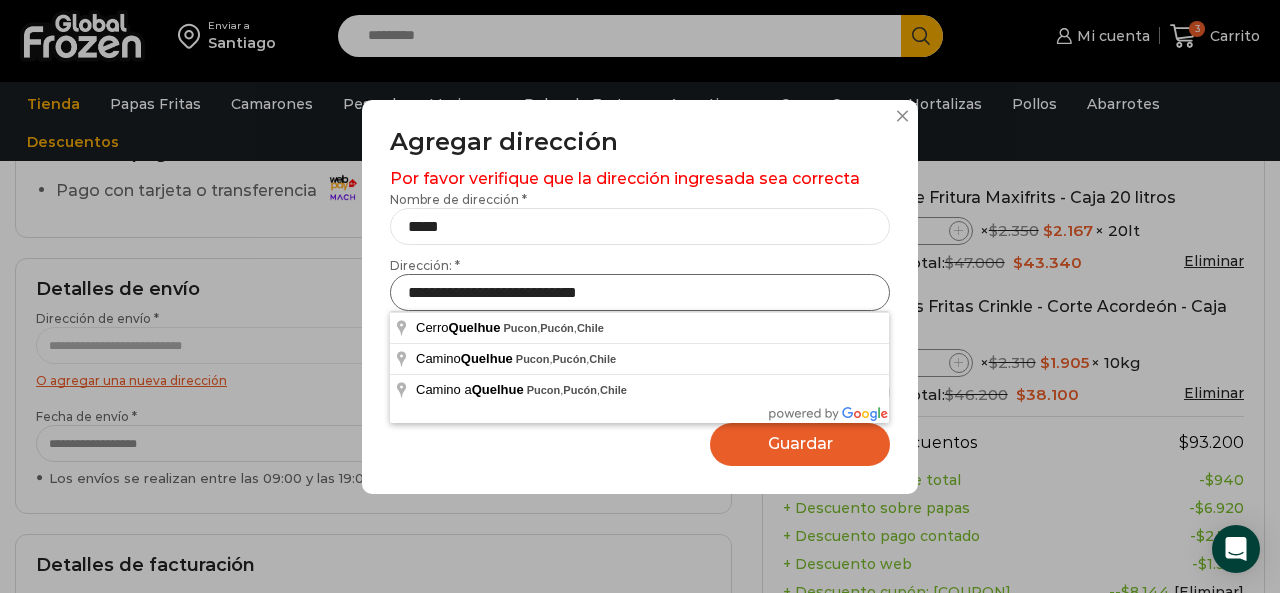 click on "**********" at bounding box center [640, 292] 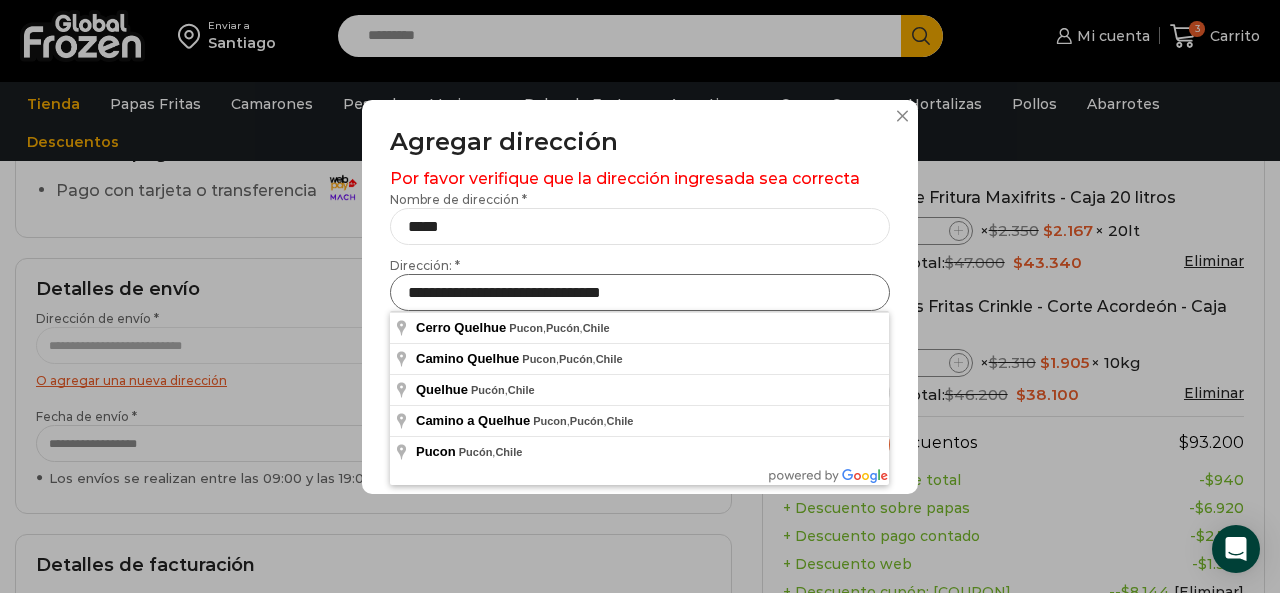click on "**********" at bounding box center (640, 292) 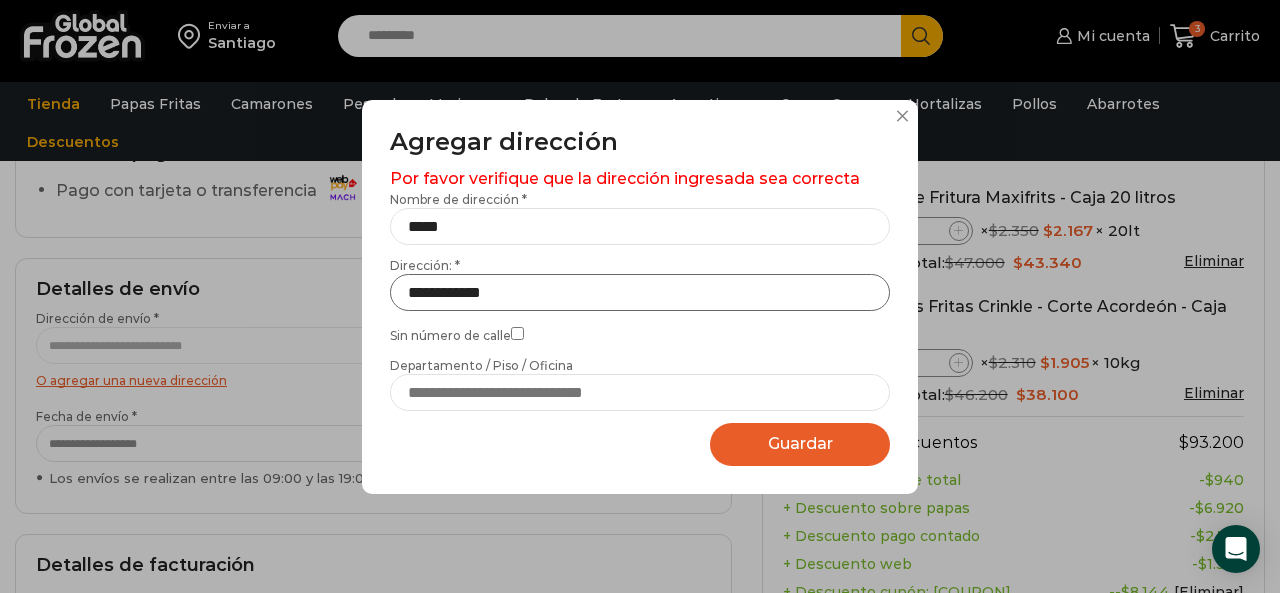 click on "**********" at bounding box center (640, 292) 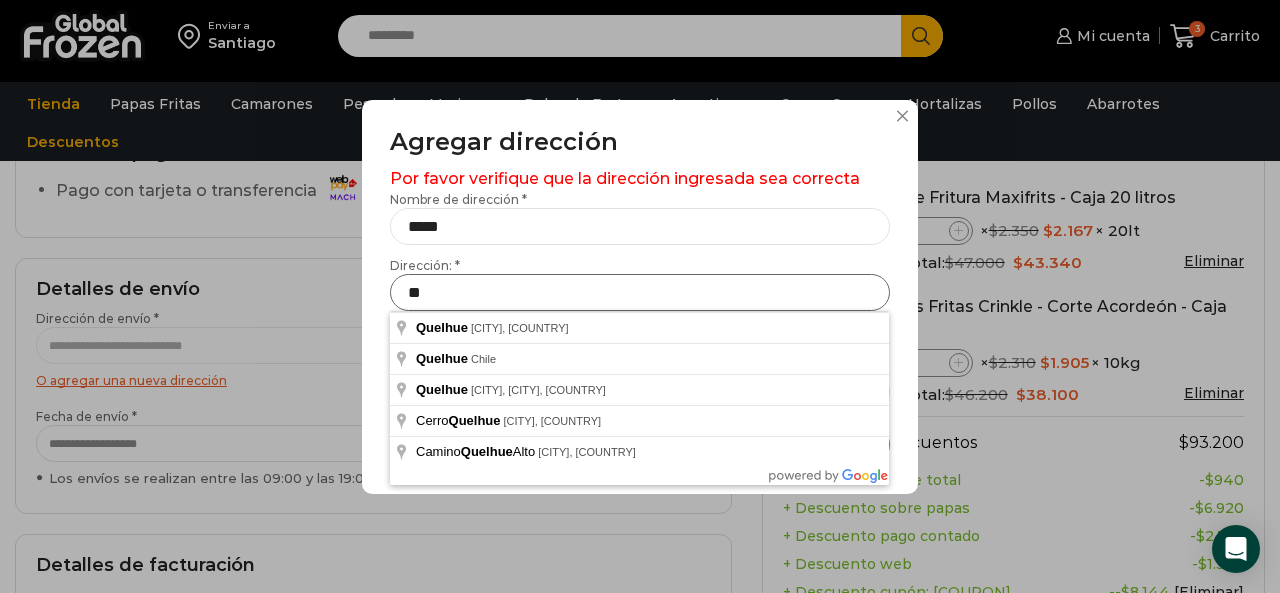type on "*" 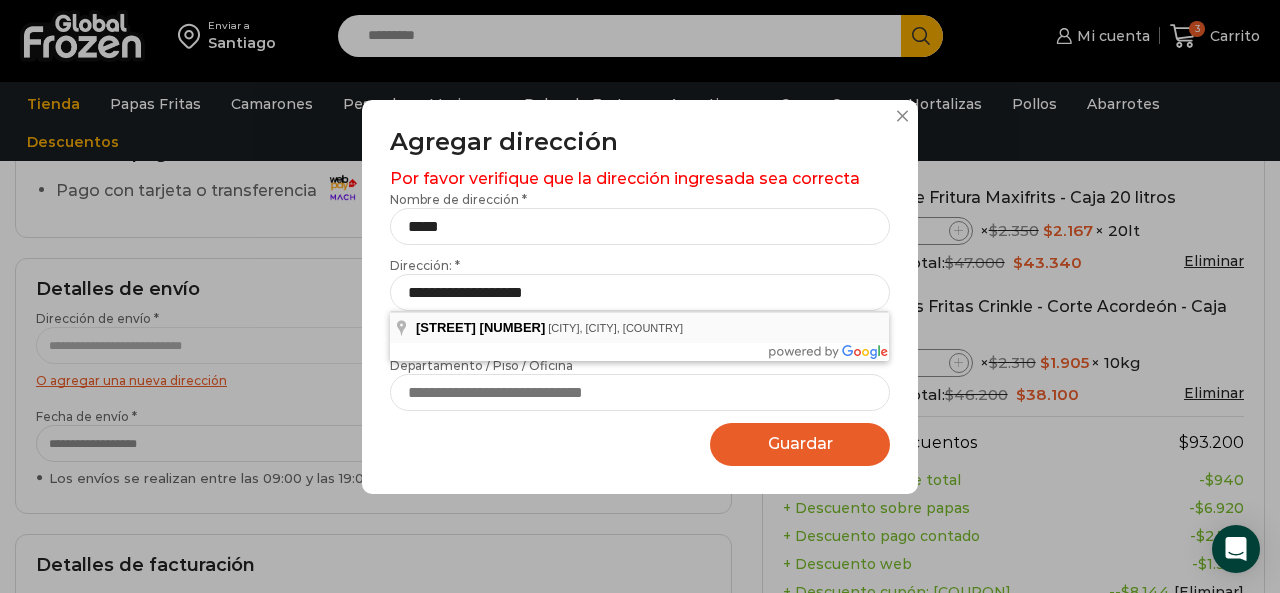 type on "**********" 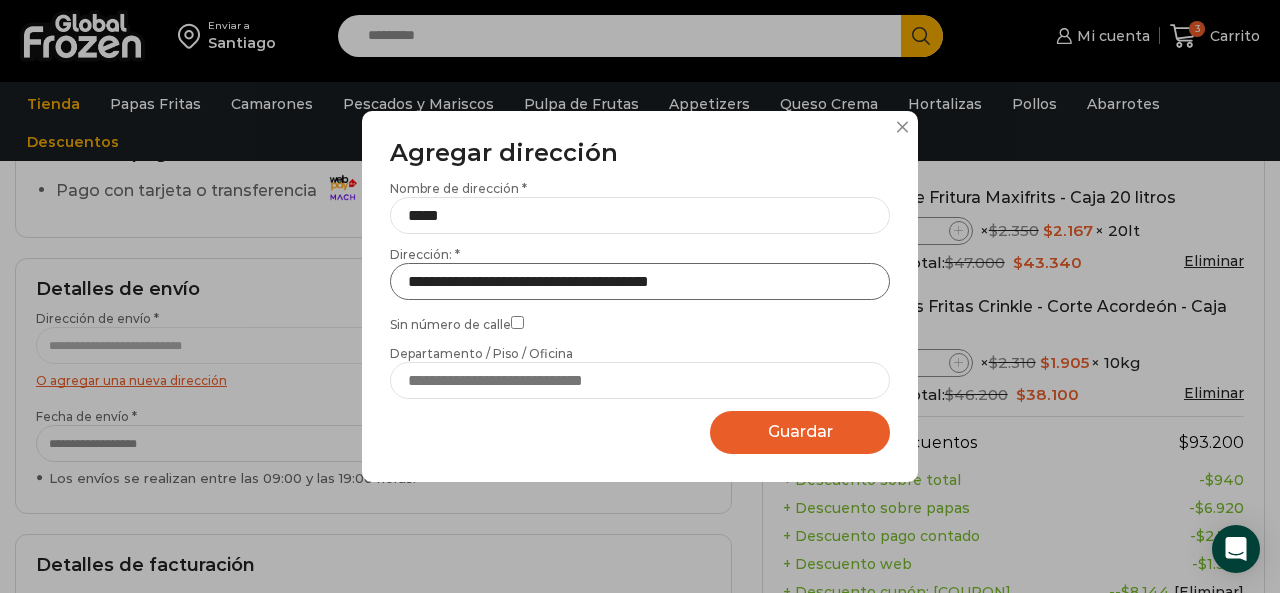 drag, startPoint x: 760, startPoint y: 276, endPoint x: 401, endPoint y: 304, distance: 360.09027 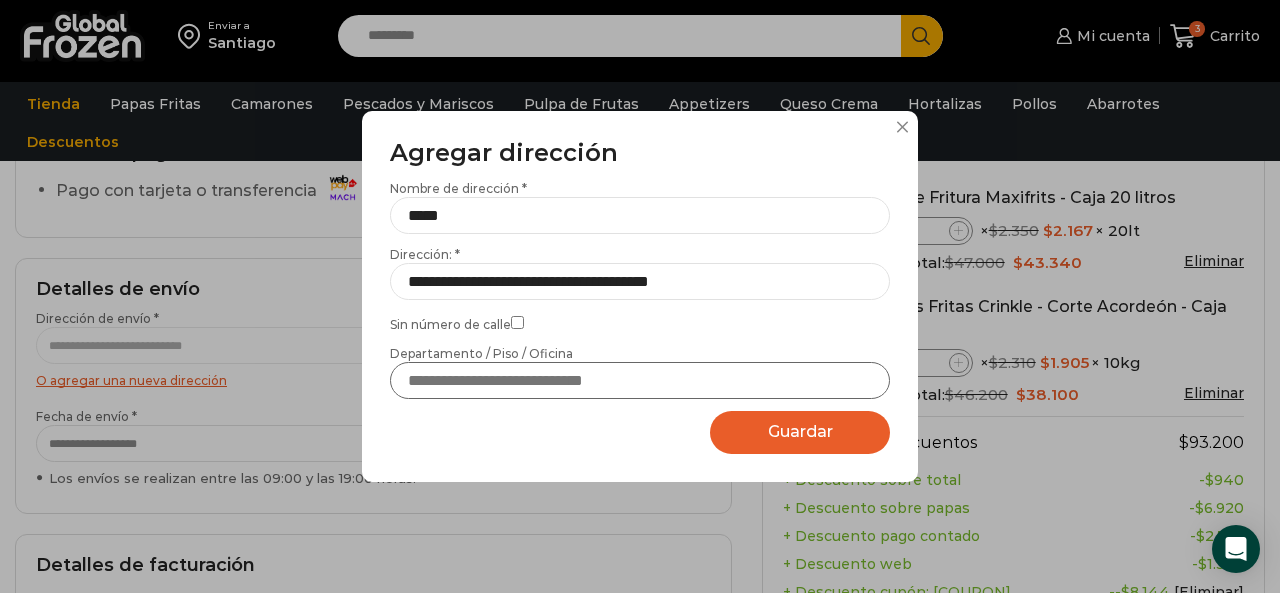 click on "Departamento / Piso / Oficina" at bounding box center [640, 380] 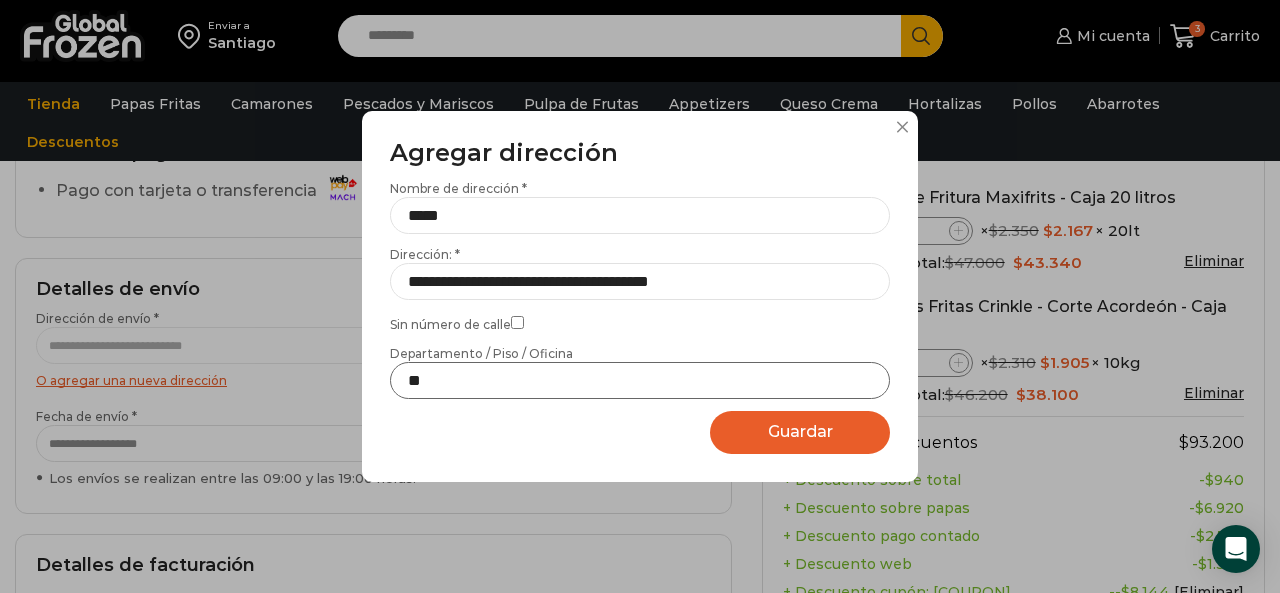 type on "*" 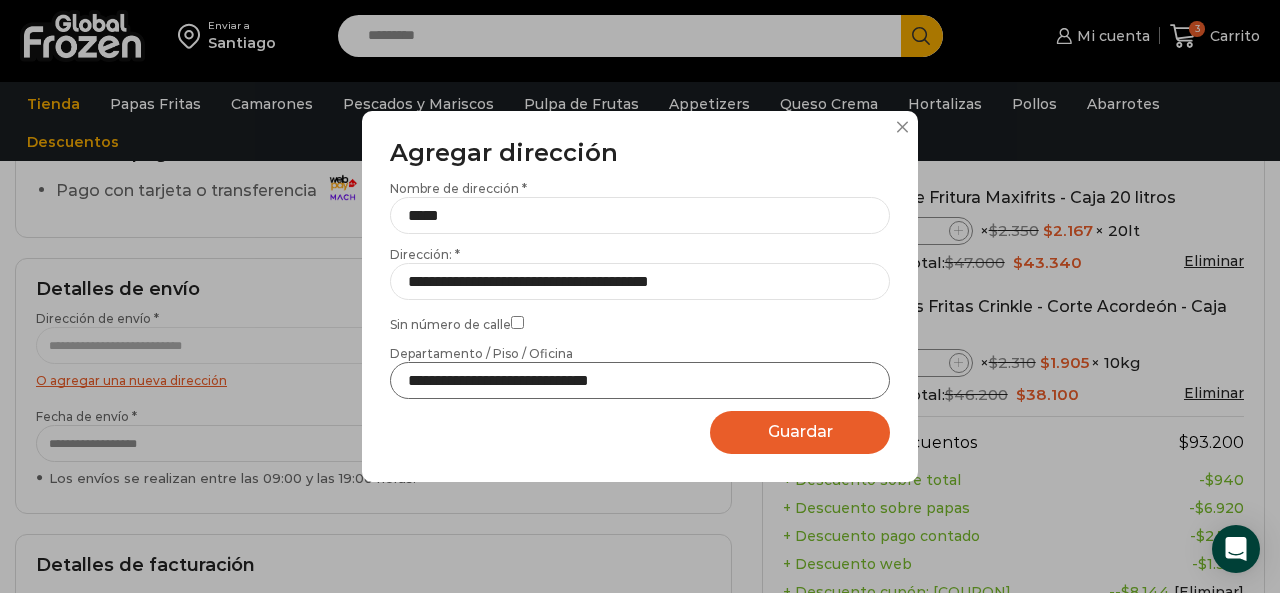type on "**********" 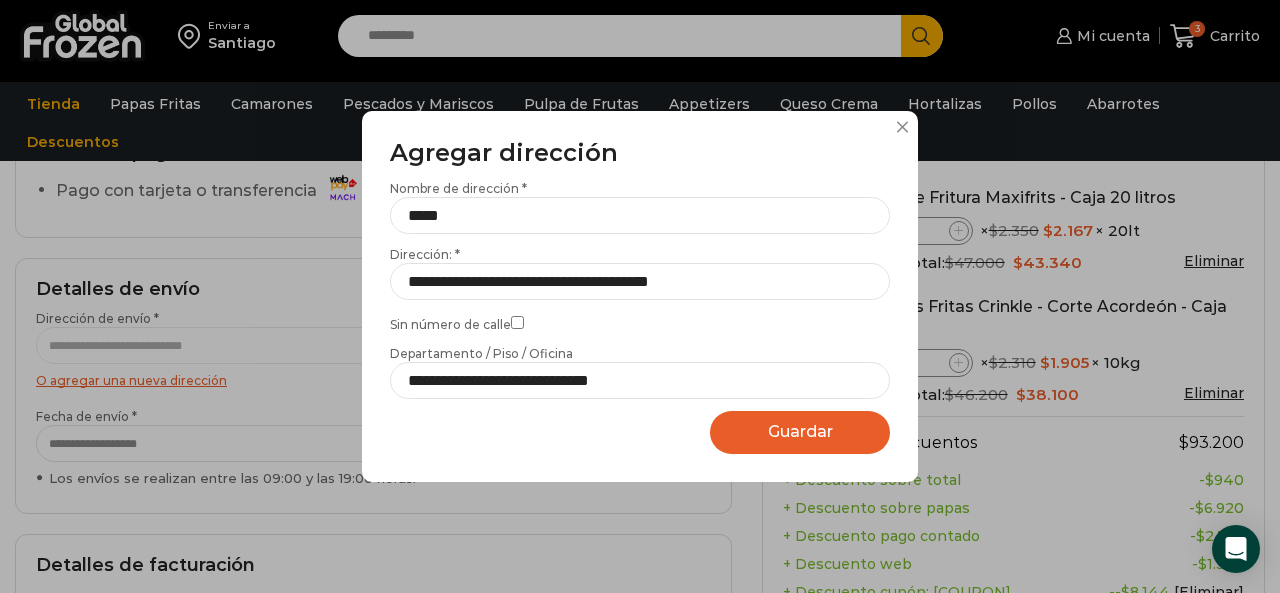 click on "Guardar Guardando..." at bounding box center [800, 432] 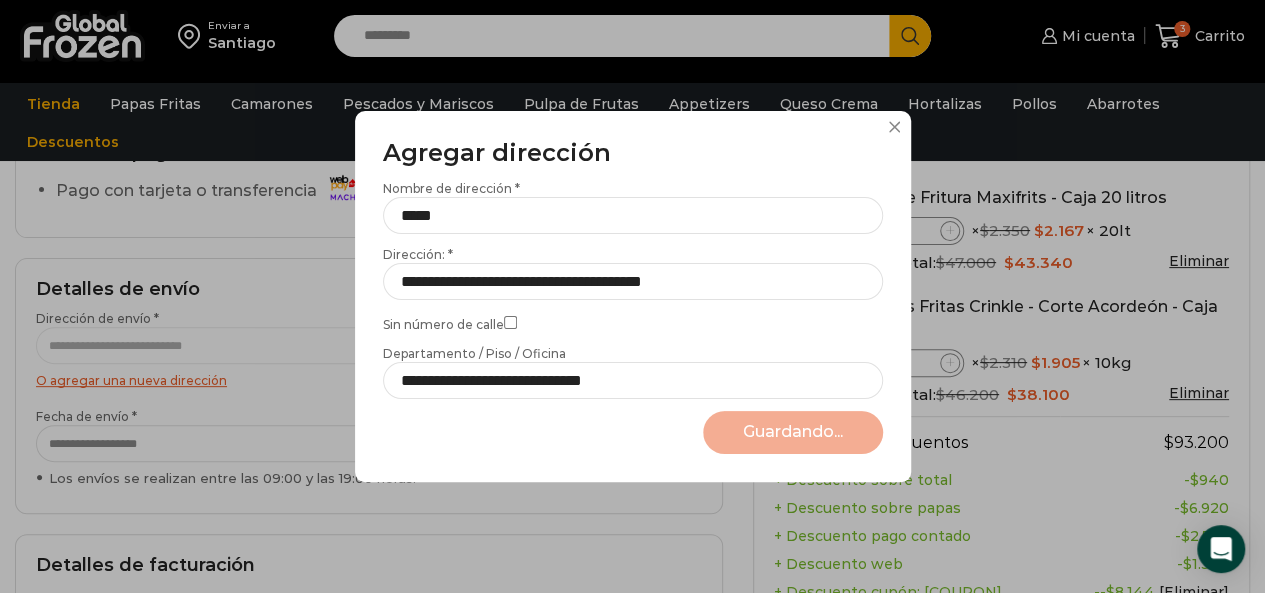 select on "*******" 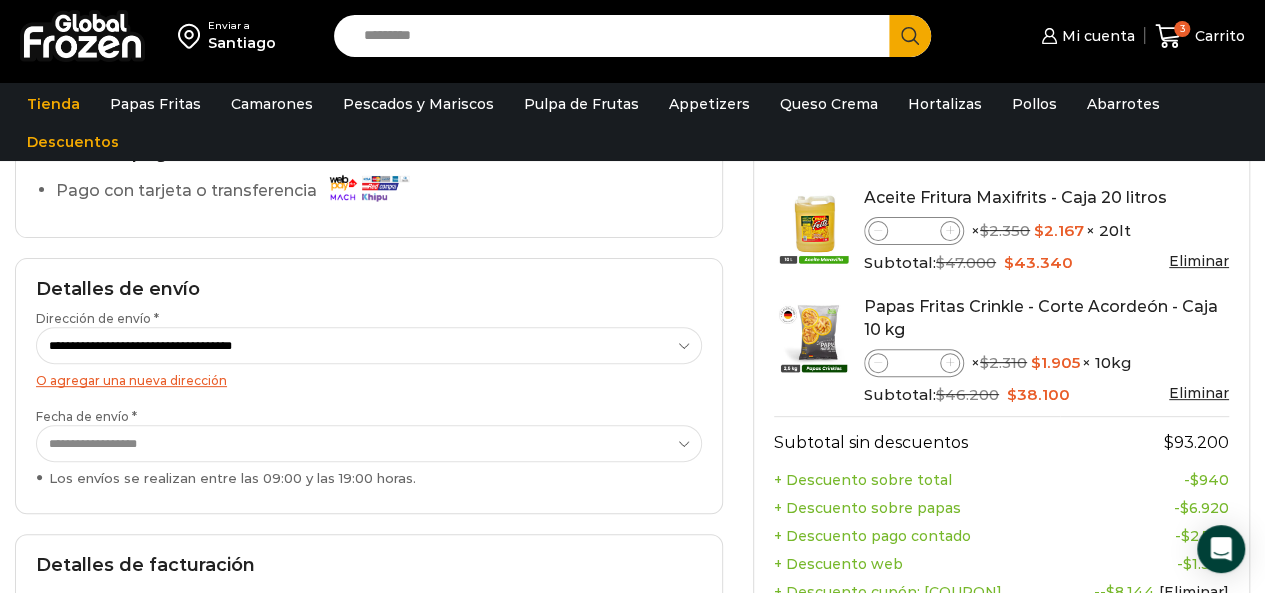 click on "**********" at bounding box center [369, 345] 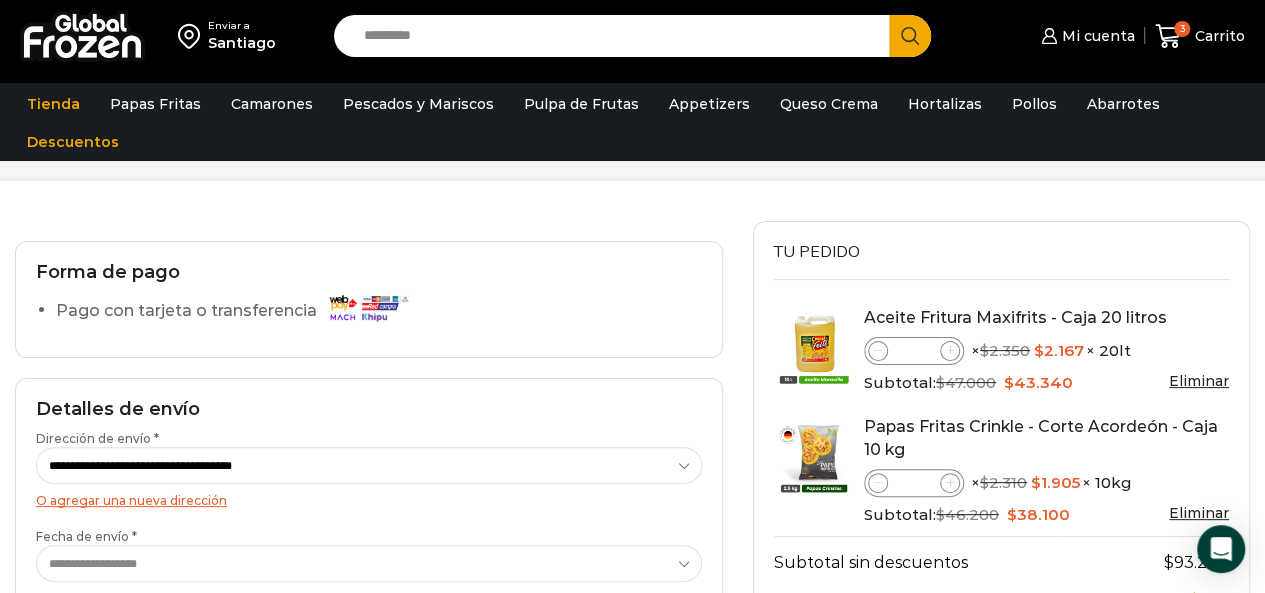 scroll, scrollTop: 0, scrollLeft: 0, axis: both 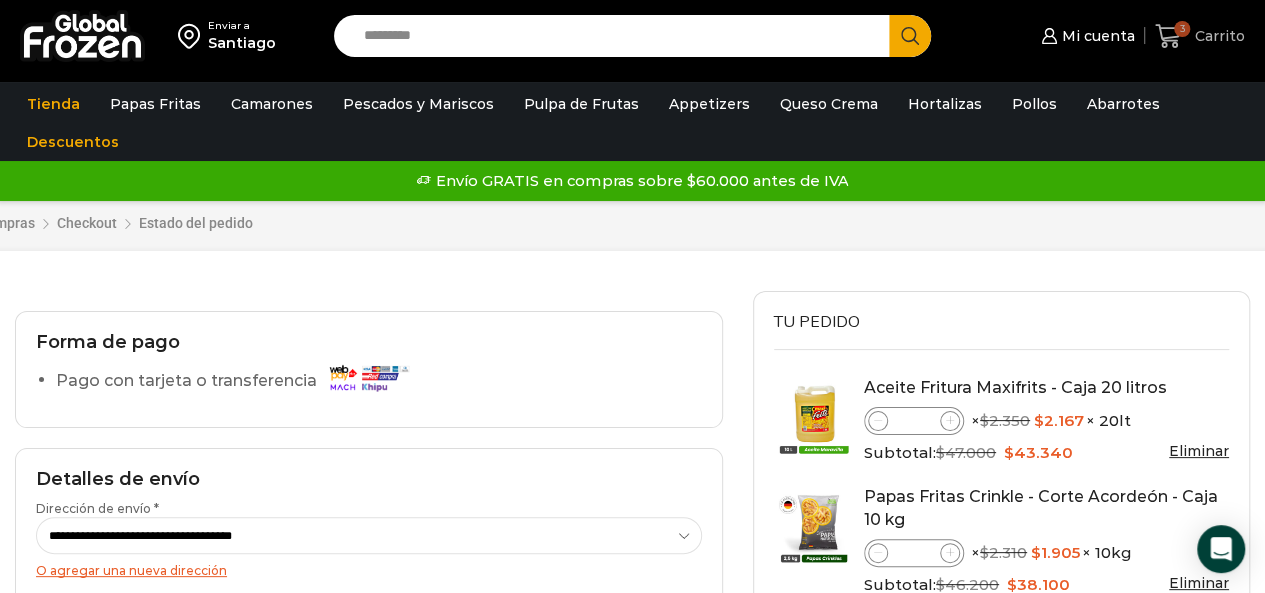 click on "3" at bounding box center [1172, 36] 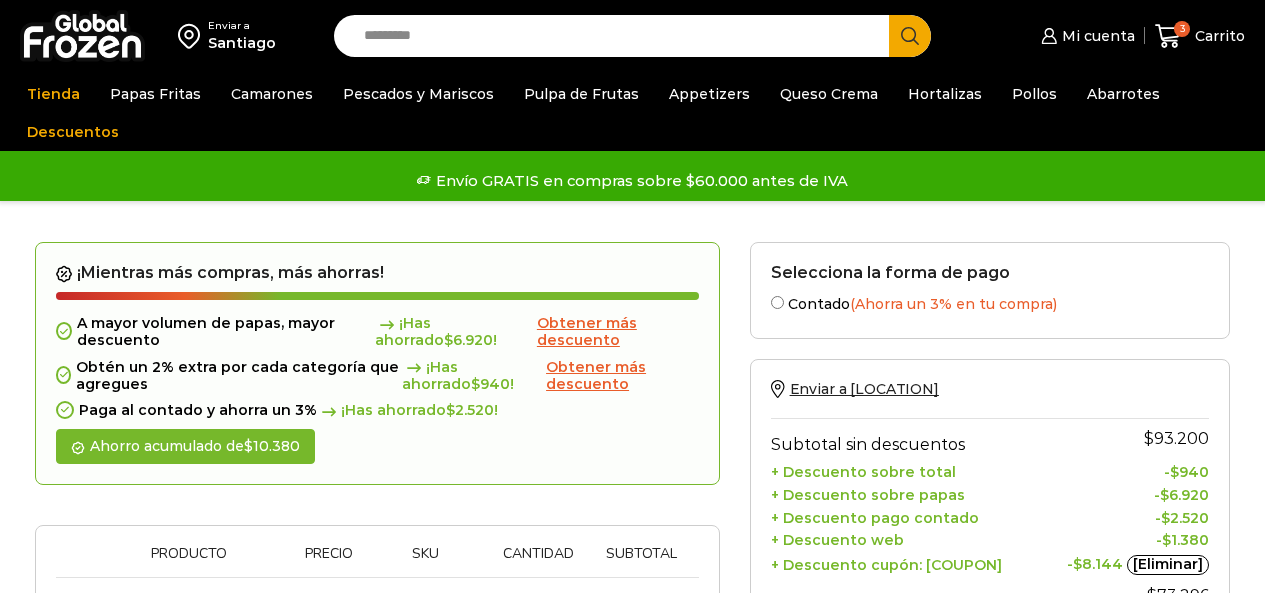 scroll, scrollTop: 0, scrollLeft: 0, axis: both 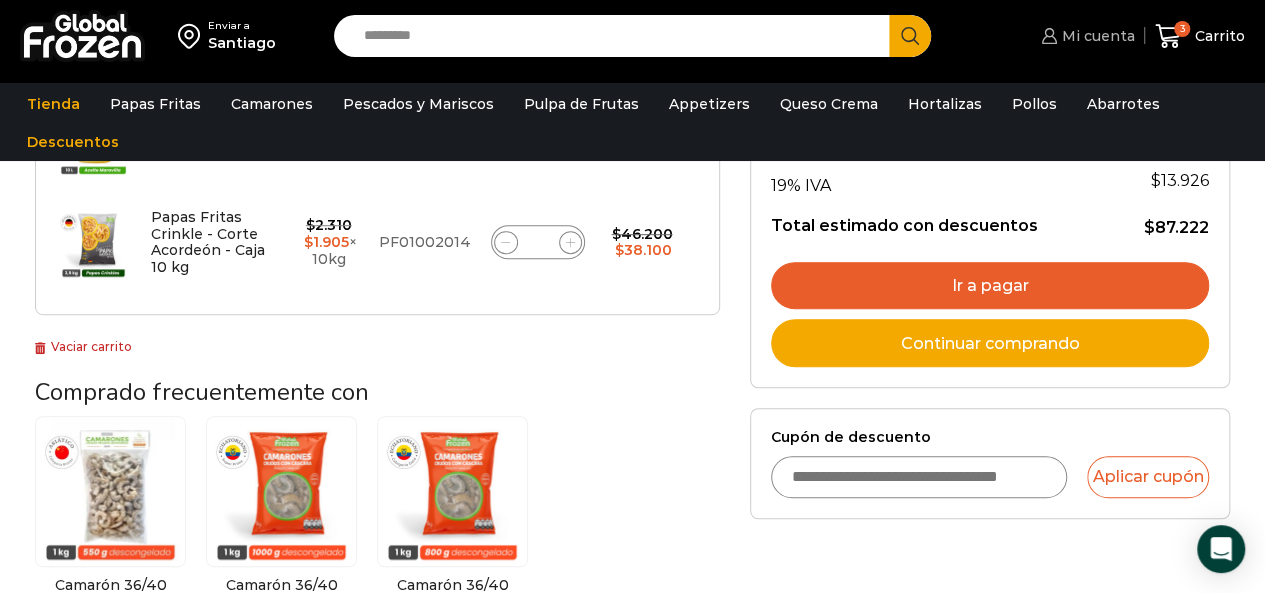 click on "Mi cuenta" at bounding box center (1096, 36) 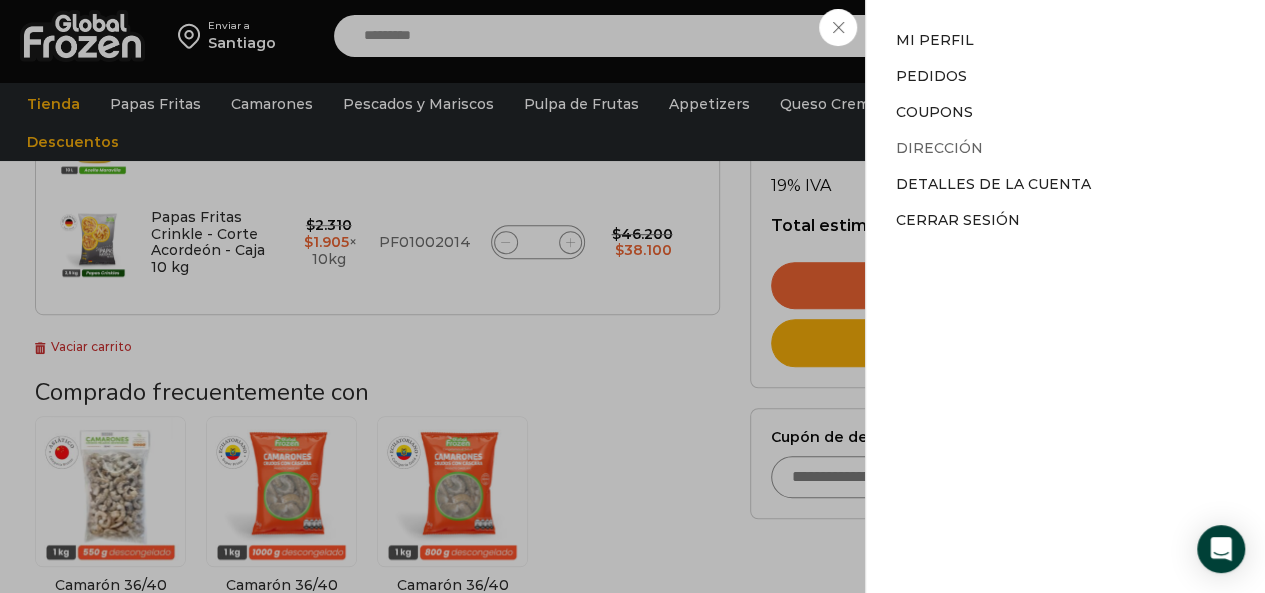 click on "Dirección" at bounding box center (939, 148) 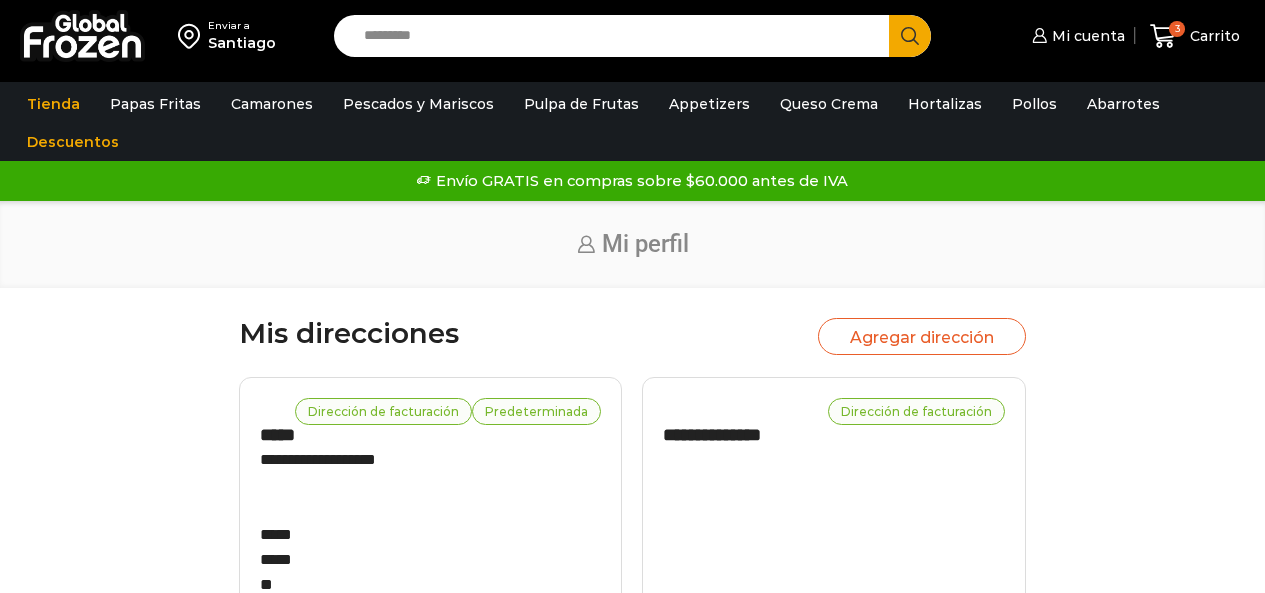 scroll, scrollTop: 0, scrollLeft: 0, axis: both 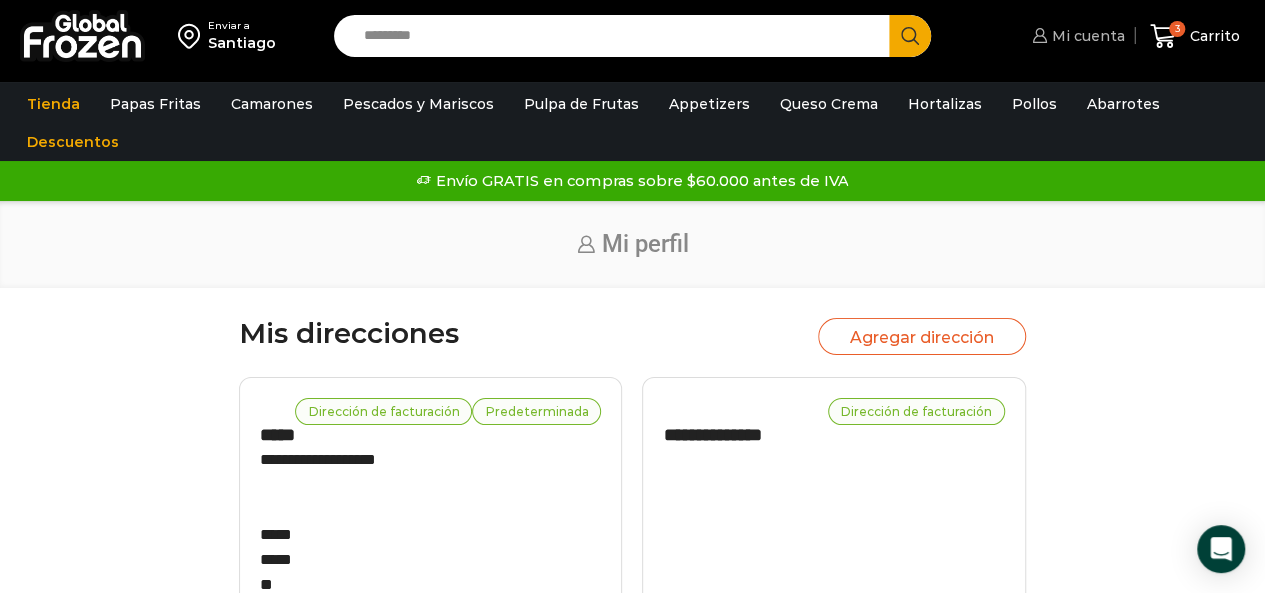 click on "Mi cuenta" at bounding box center (1086, 36) 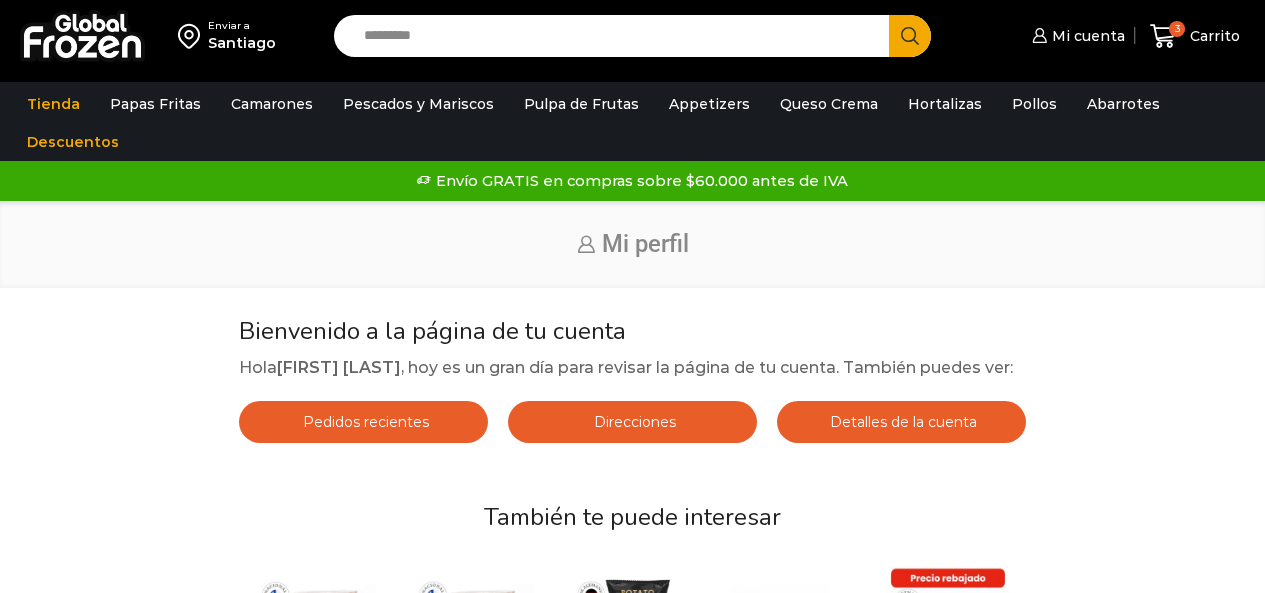 scroll, scrollTop: 0, scrollLeft: 0, axis: both 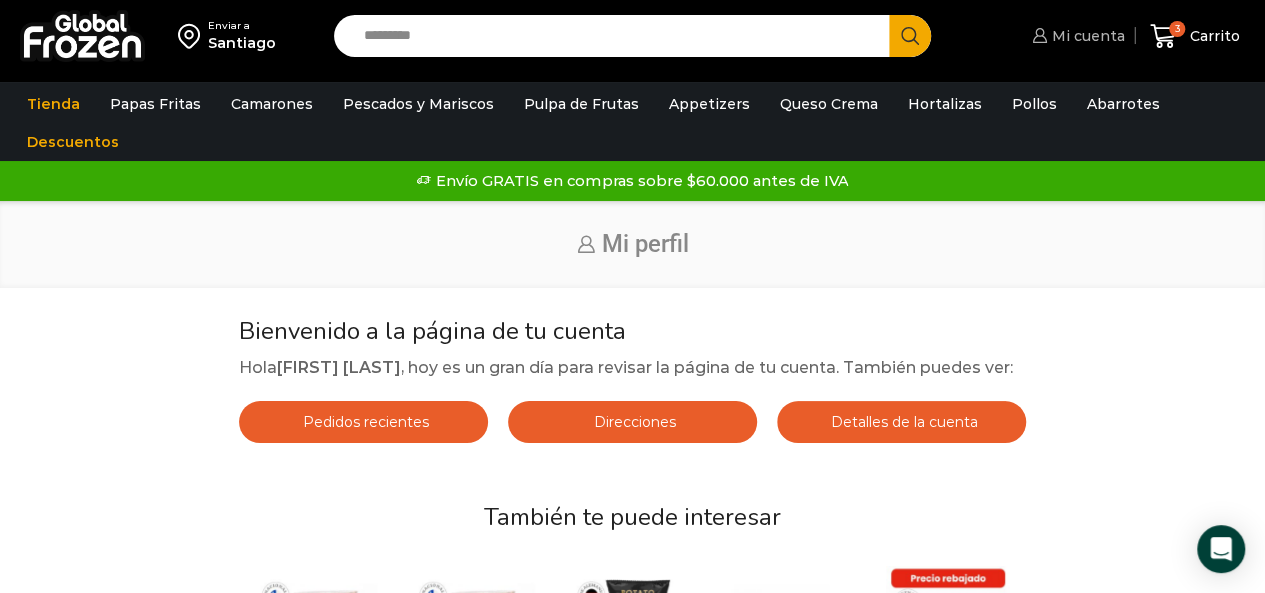 click on "Mi cuenta" at bounding box center [1086, 36] 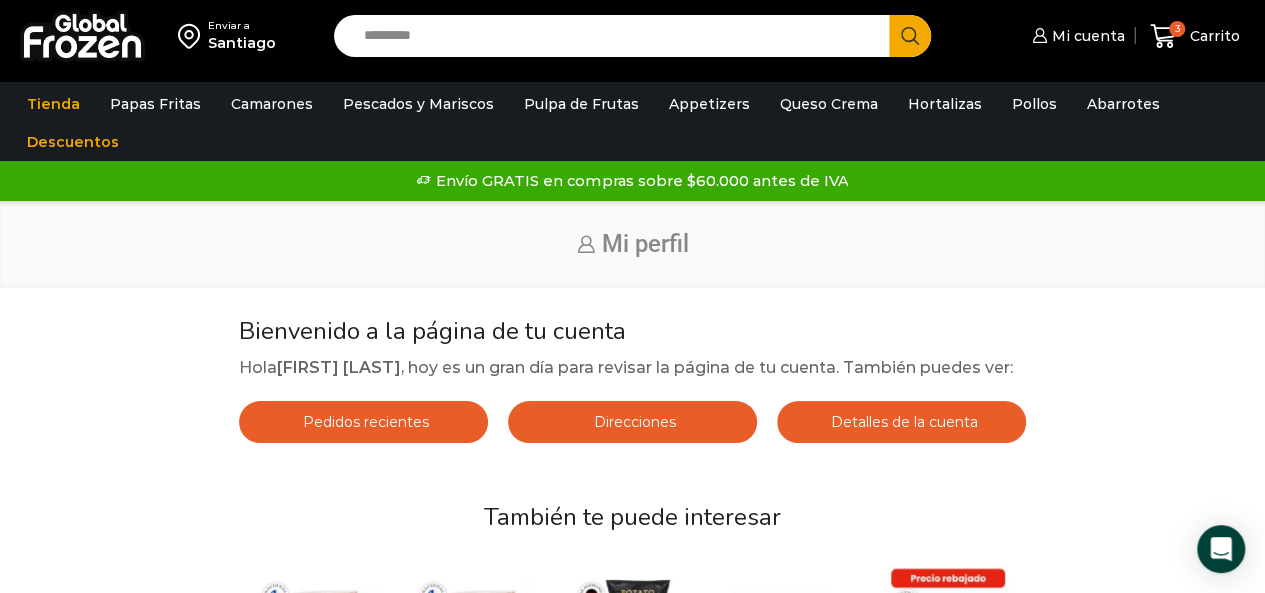 click on "Direcciones" at bounding box center (632, 422) 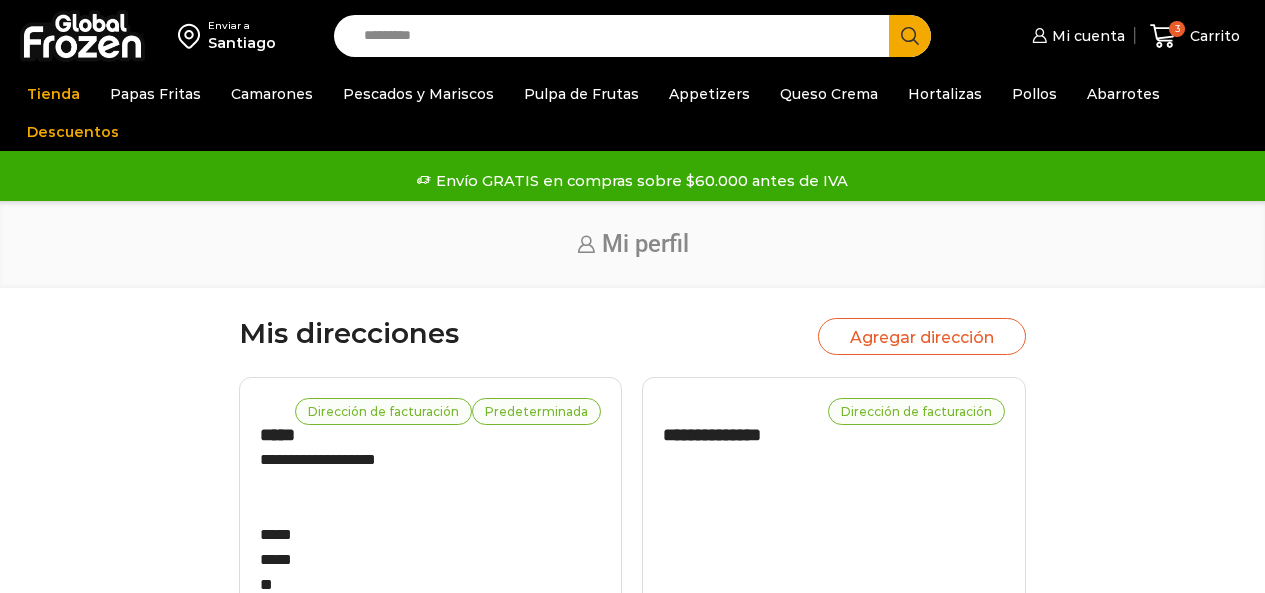 scroll, scrollTop: 0, scrollLeft: 0, axis: both 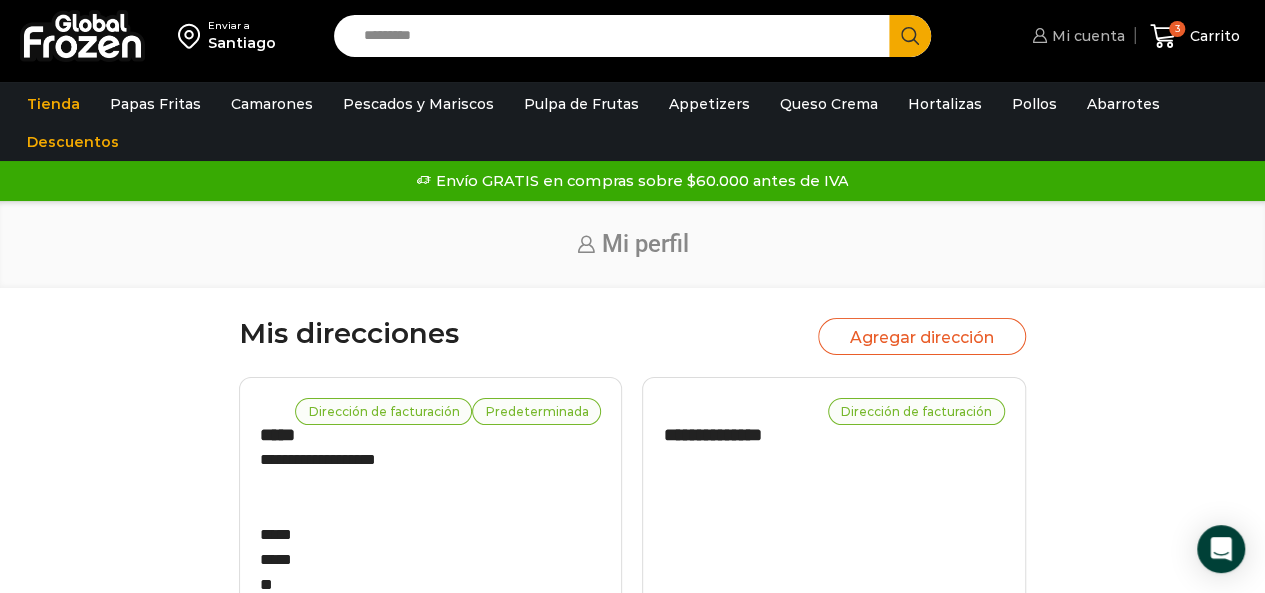 click on "Mi cuenta" at bounding box center (1086, 36) 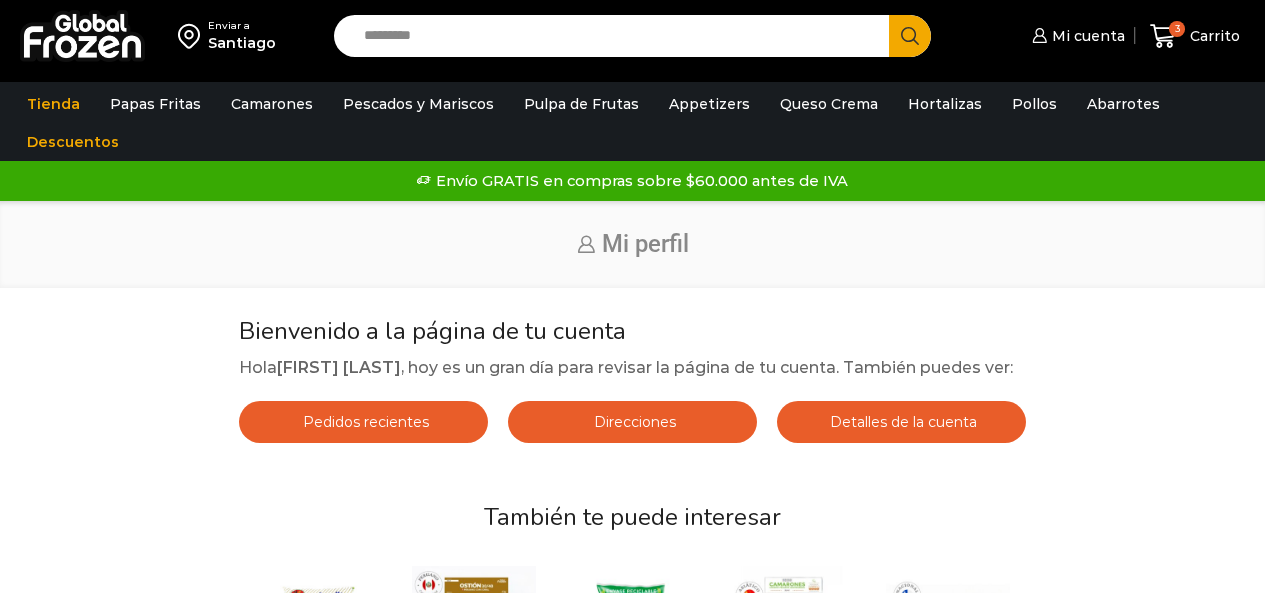 scroll, scrollTop: 0, scrollLeft: 0, axis: both 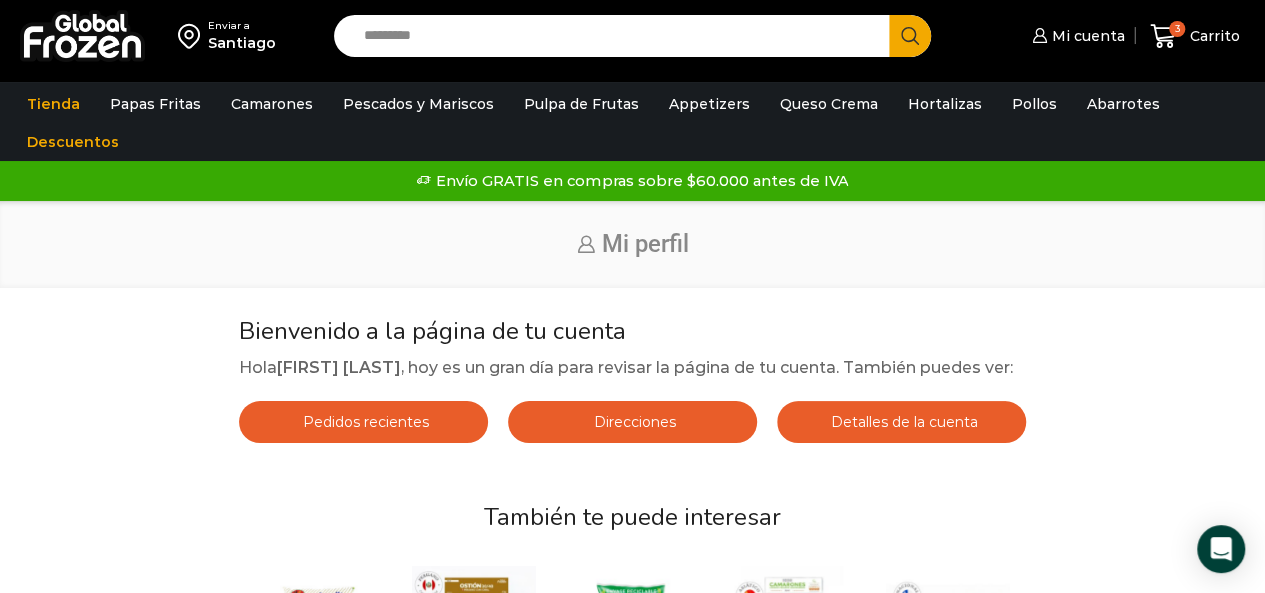 click on "Direcciones" at bounding box center (632, 422) 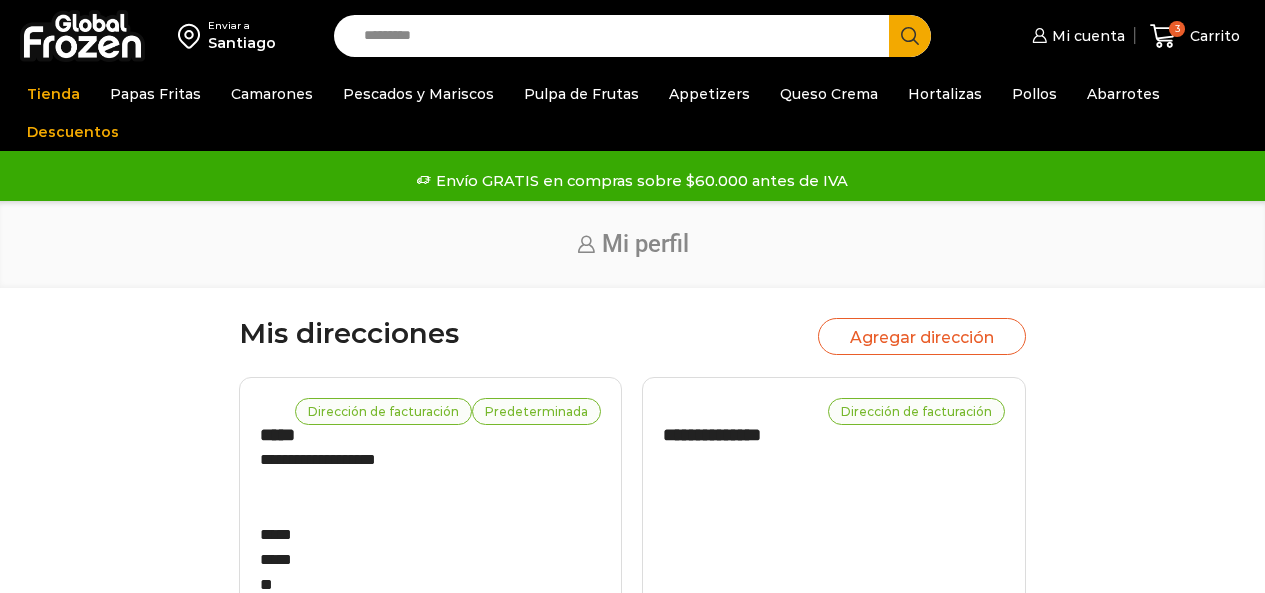 scroll, scrollTop: 0, scrollLeft: 0, axis: both 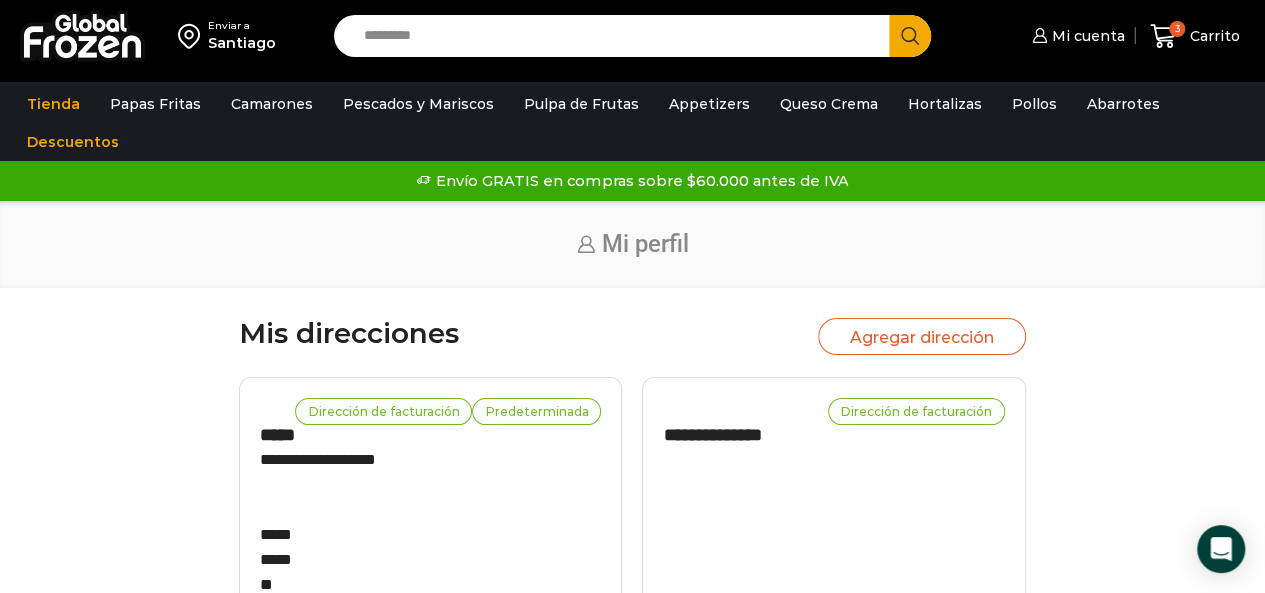 click on "Agregar dirección" at bounding box center (922, 336) 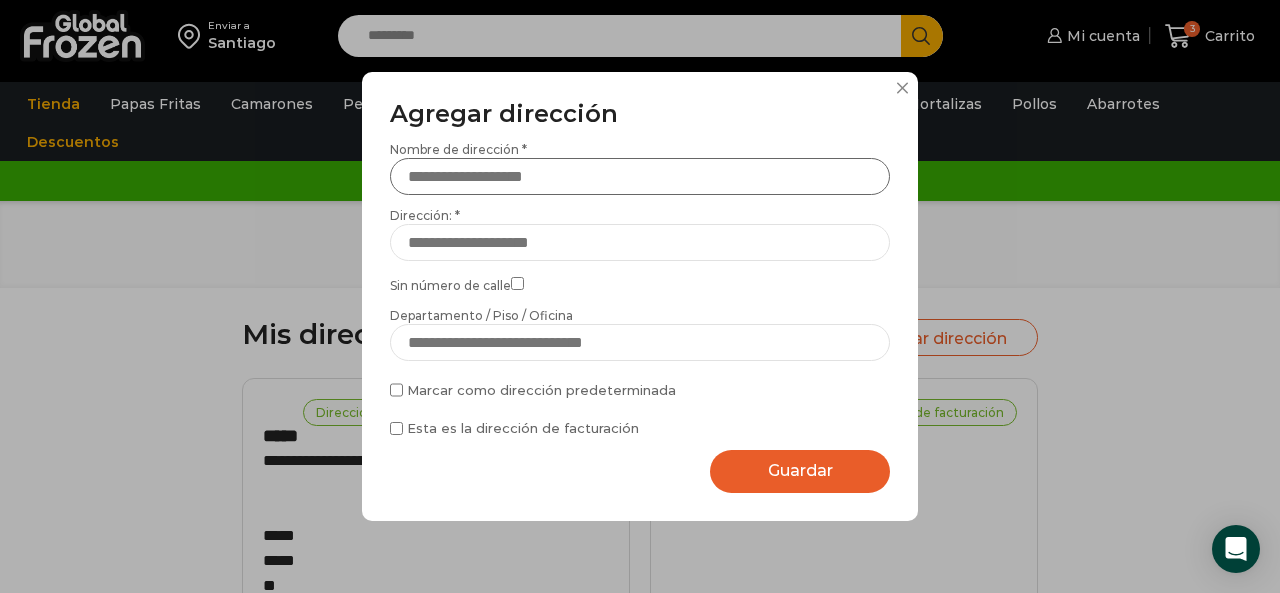 click on "Nombre de dirección *" at bounding box center (640, 176) 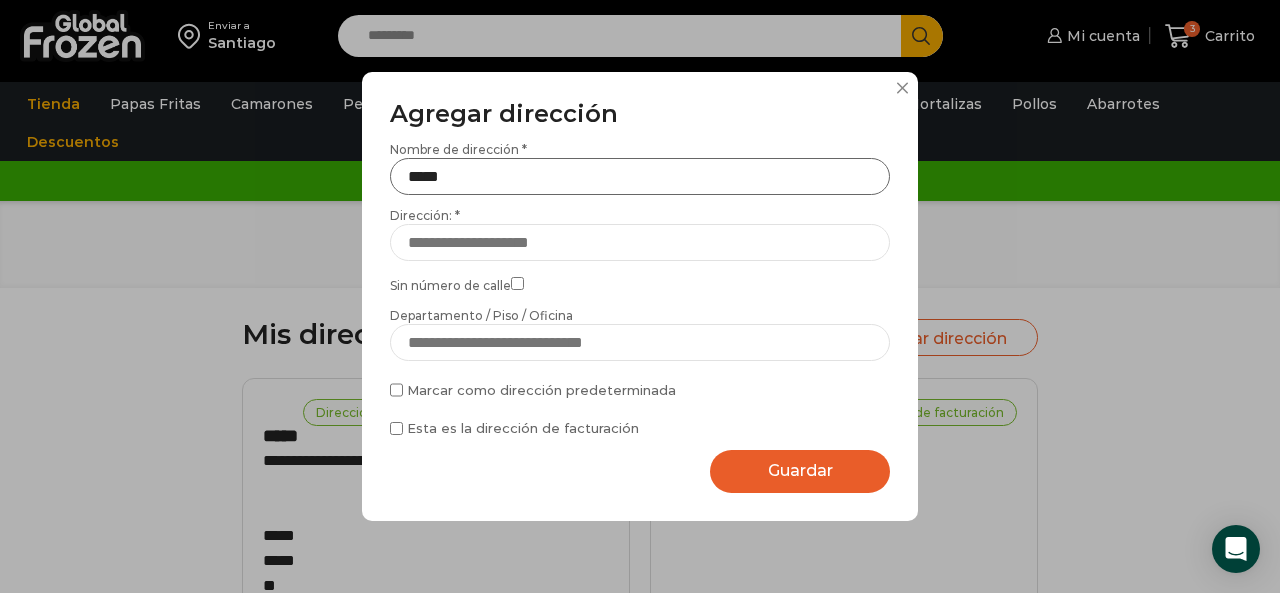 type on "*****" 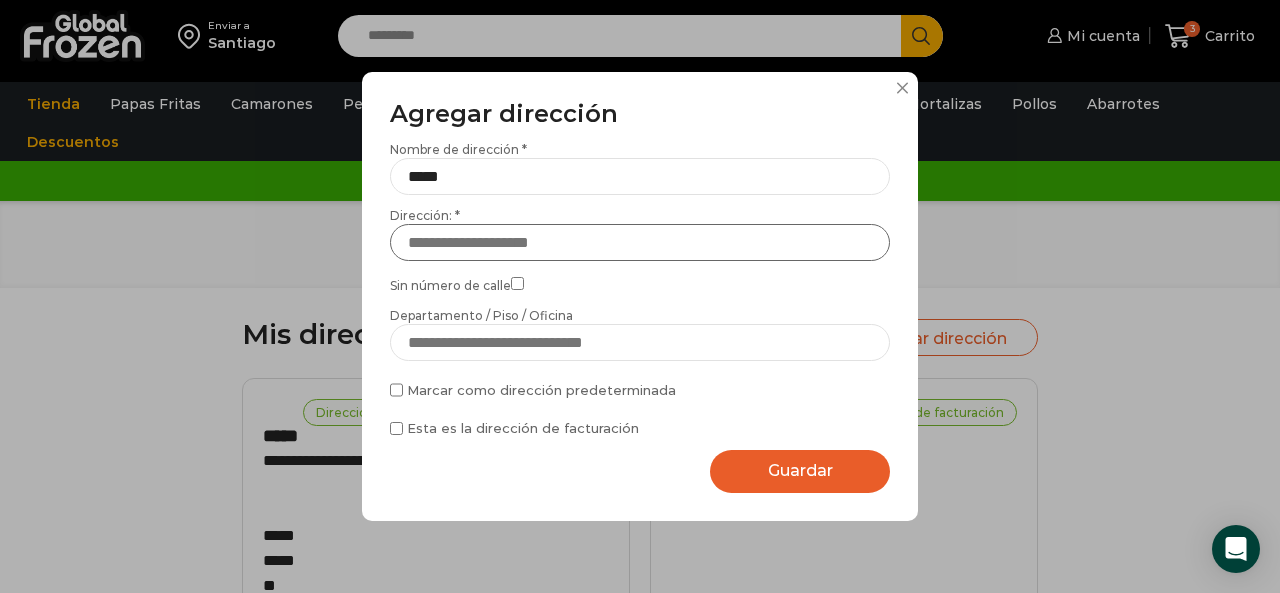 click on "Dirección: *" at bounding box center (640, 242) 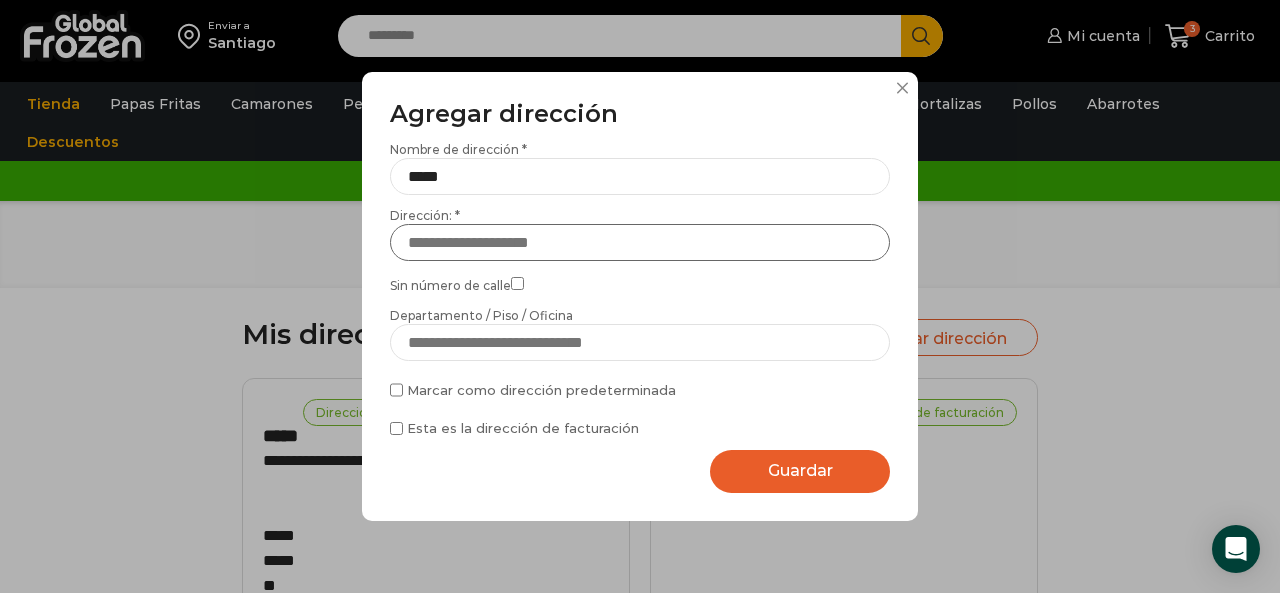 click on "Dirección: *" at bounding box center (640, 242) 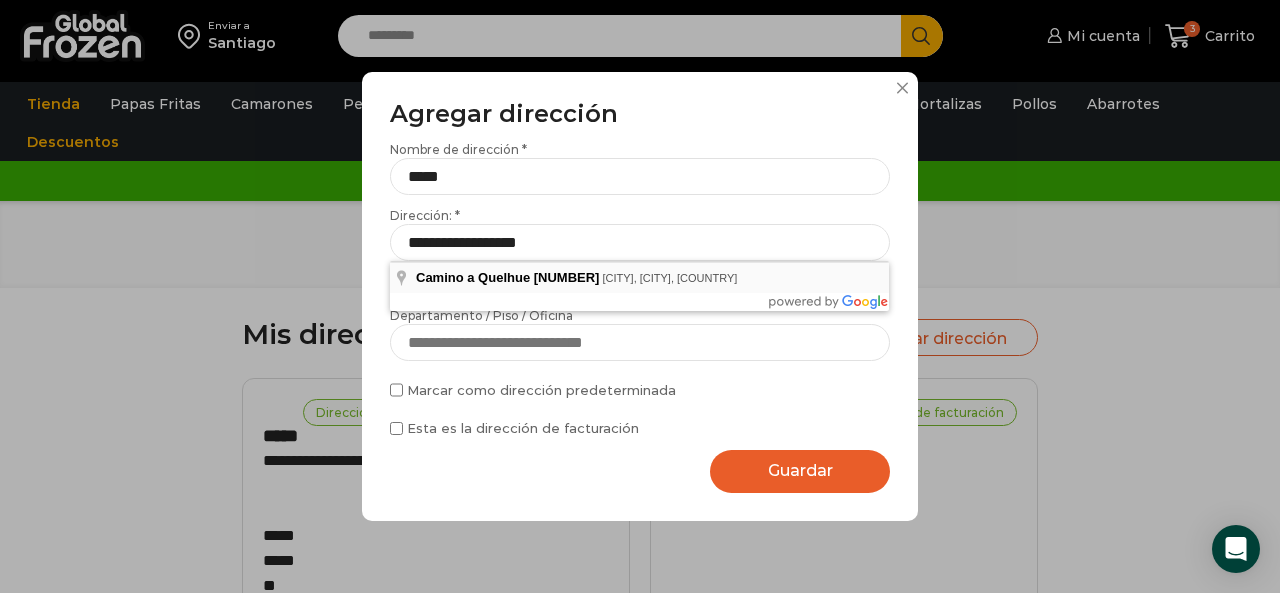 type on "**********" 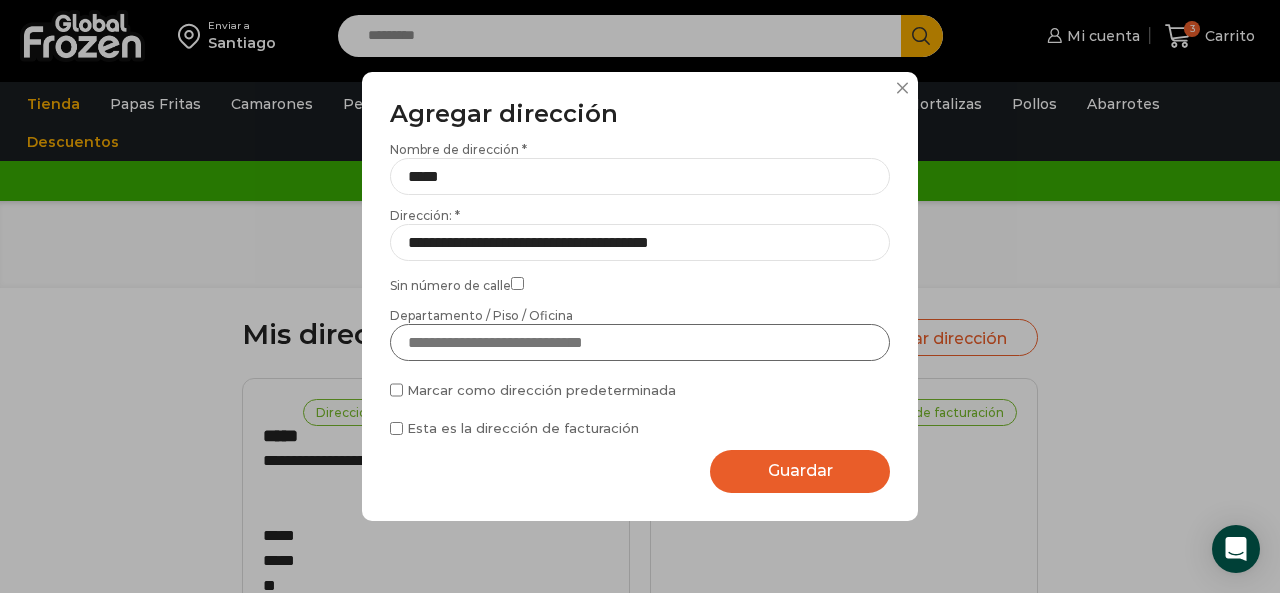 click on "Departamento / Piso / Oficina" at bounding box center [640, 342] 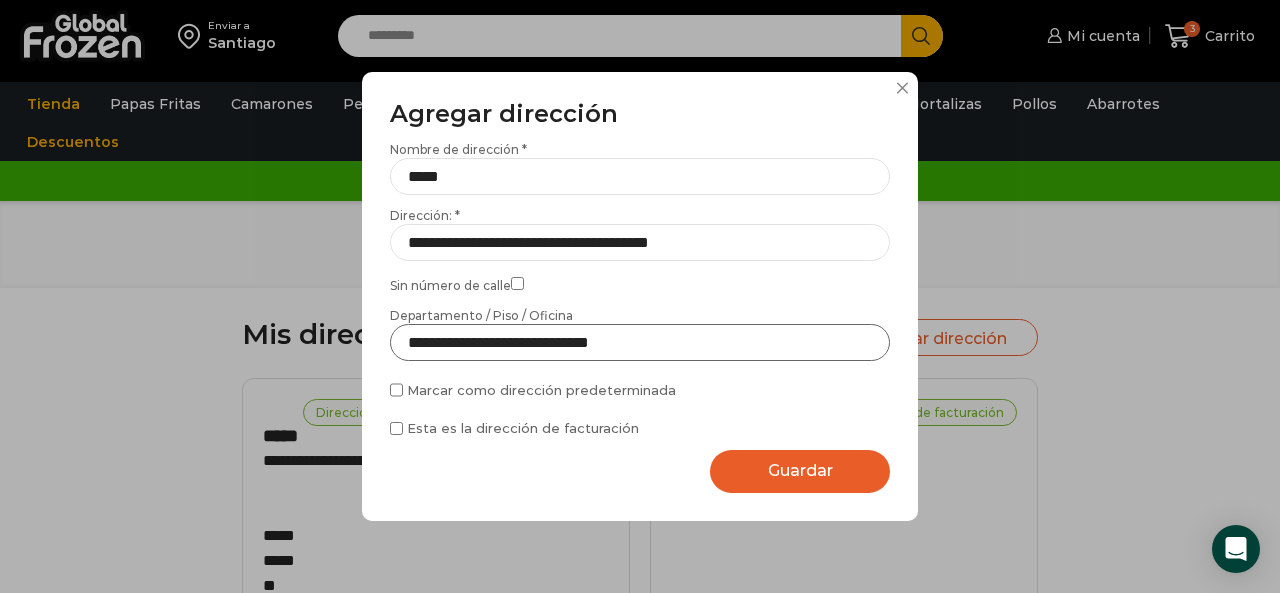 type on "**********" 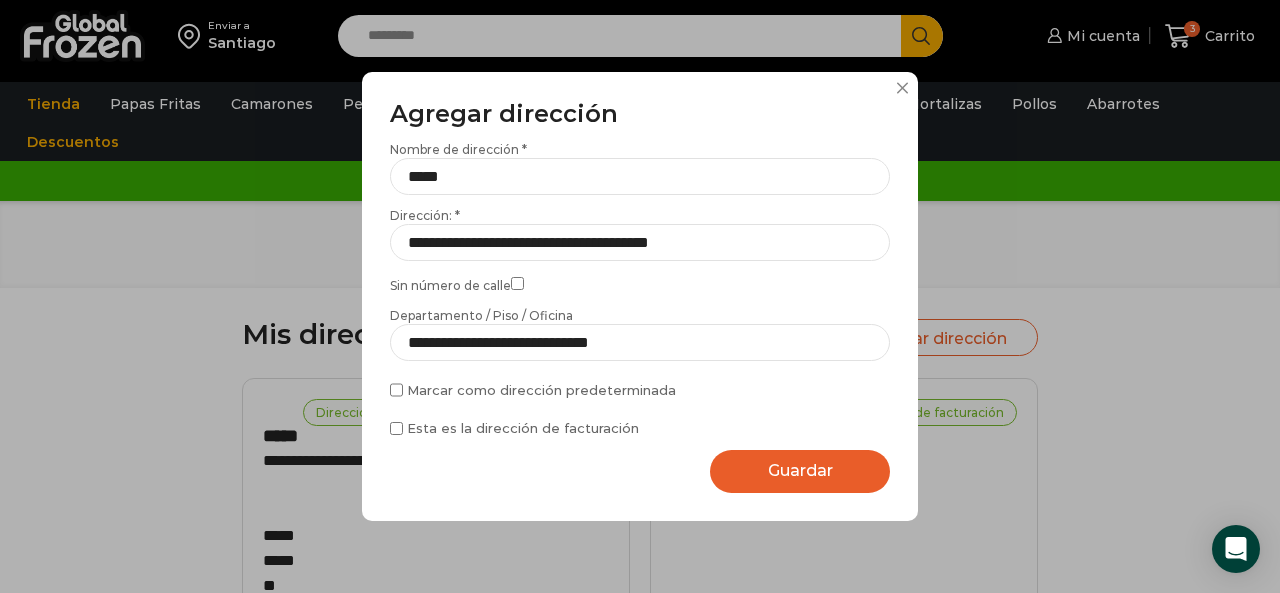 click on "Guardar" at bounding box center (800, 470) 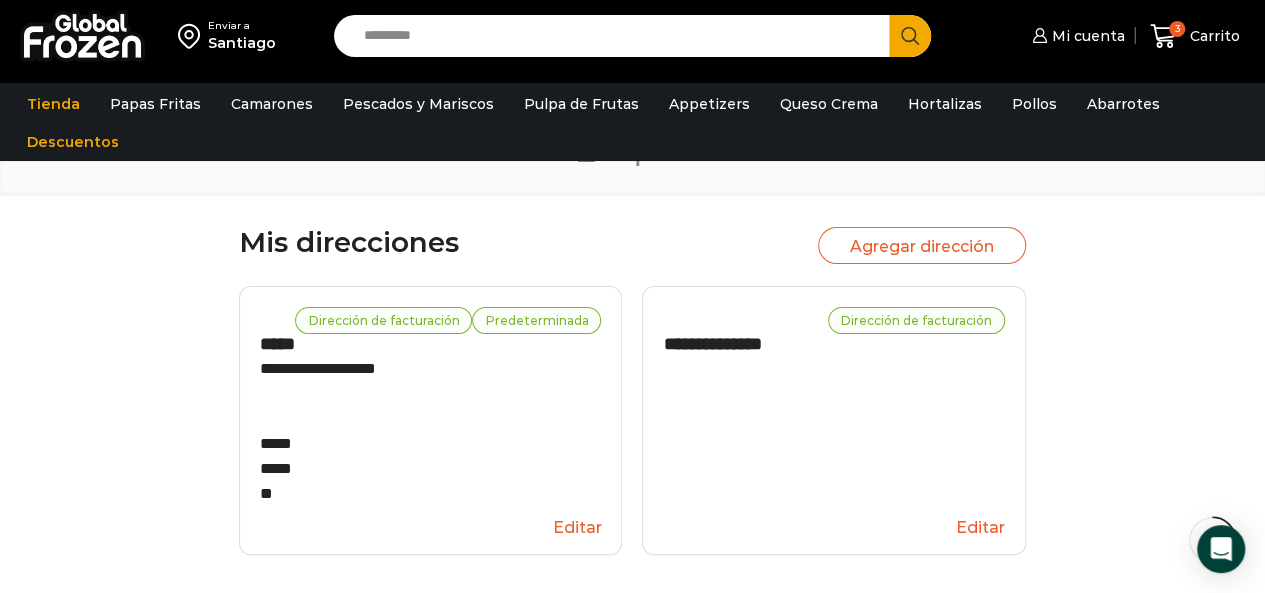 scroll, scrollTop: 200, scrollLeft: 0, axis: vertical 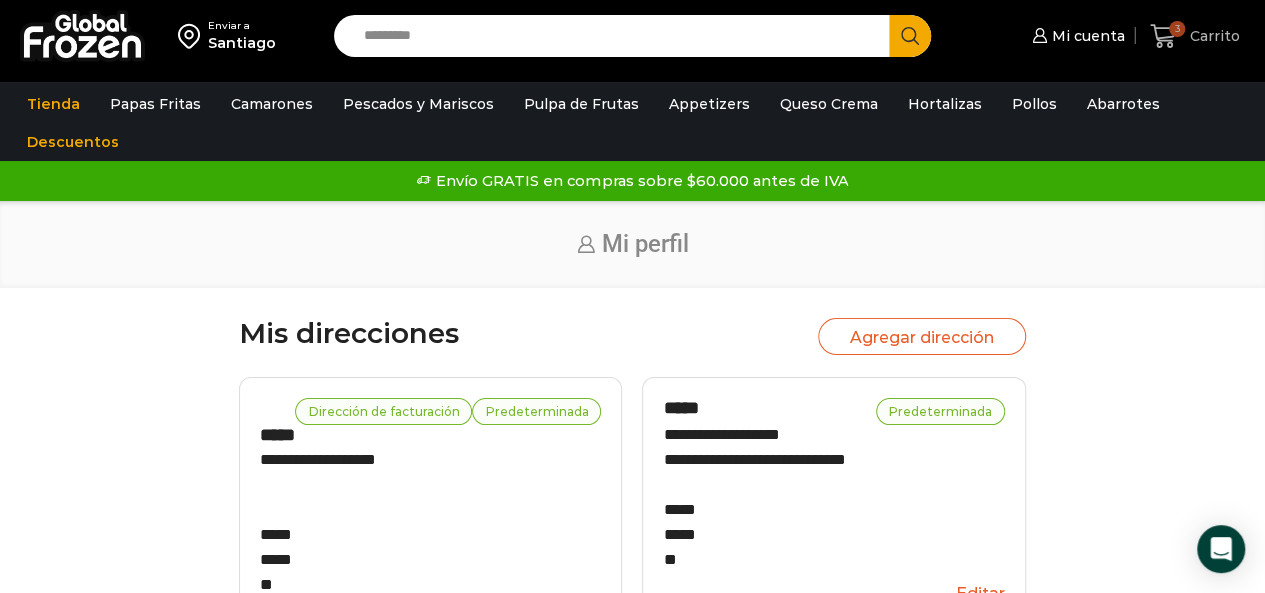 click on "Carrito" at bounding box center (1212, 36) 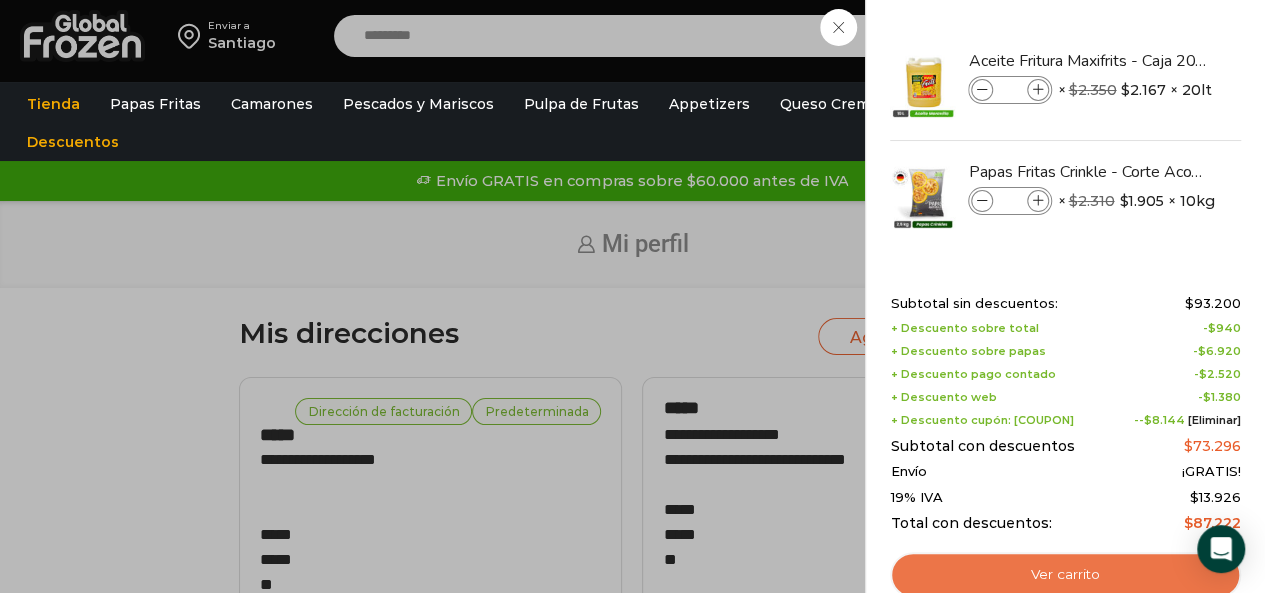 click on "Ver carrito" at bounding box center (1065, 575) 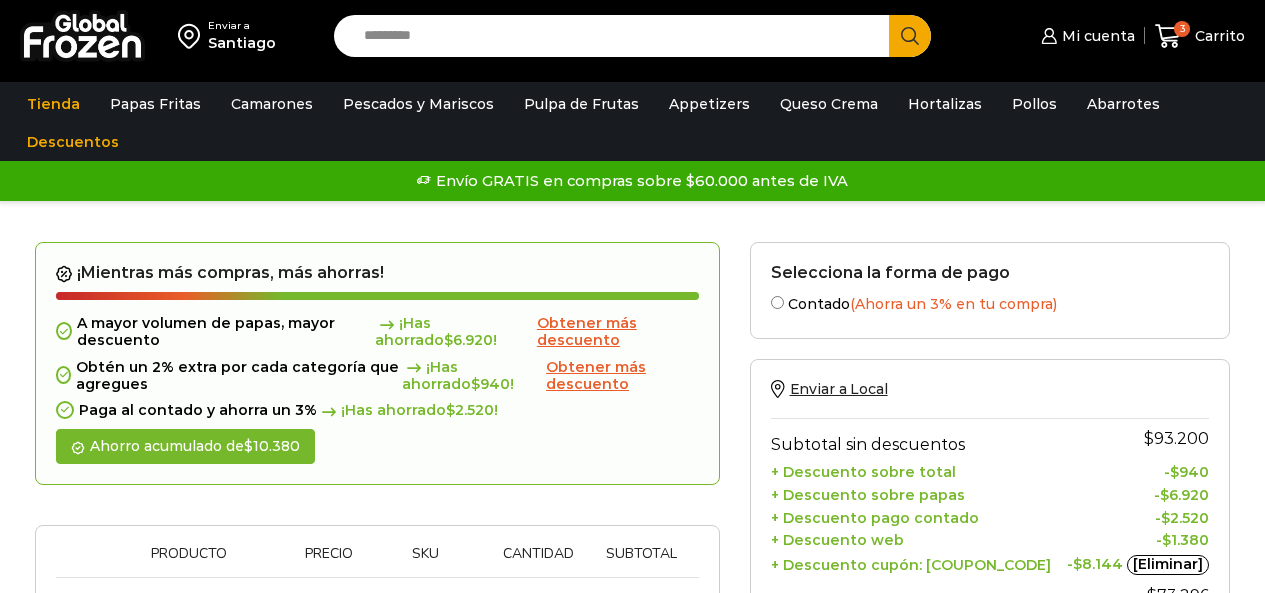 scroll, scrollTop: 0, scrollLeft: 0, axis: both 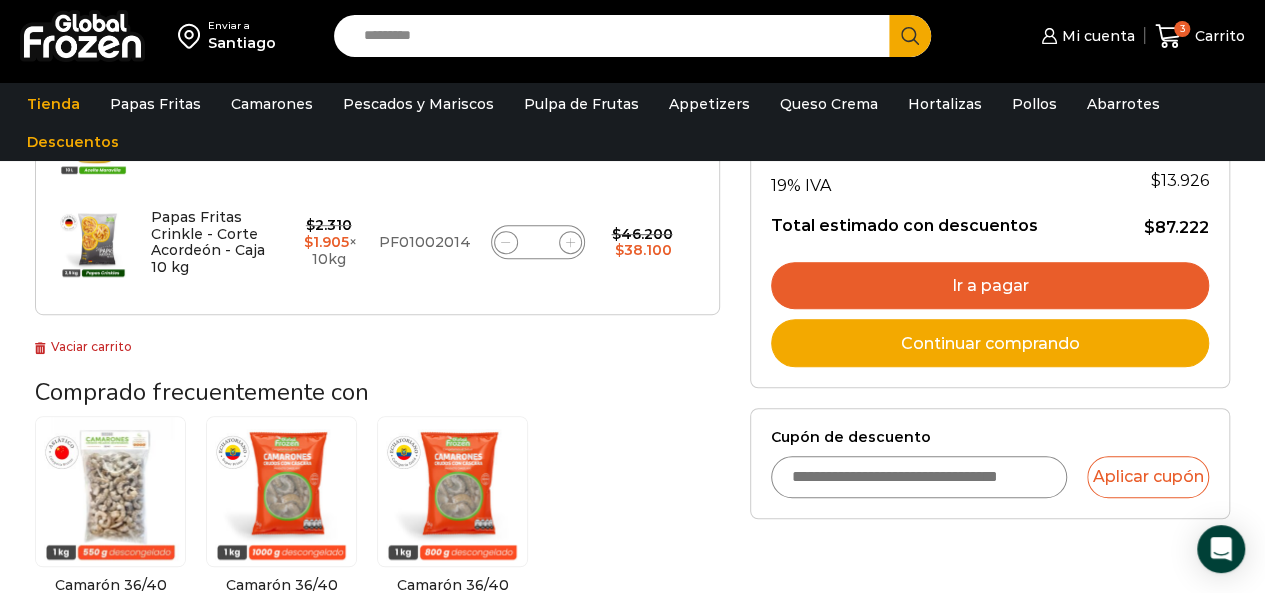 click on "Ir a pagar" at bounding box center [990, 286] 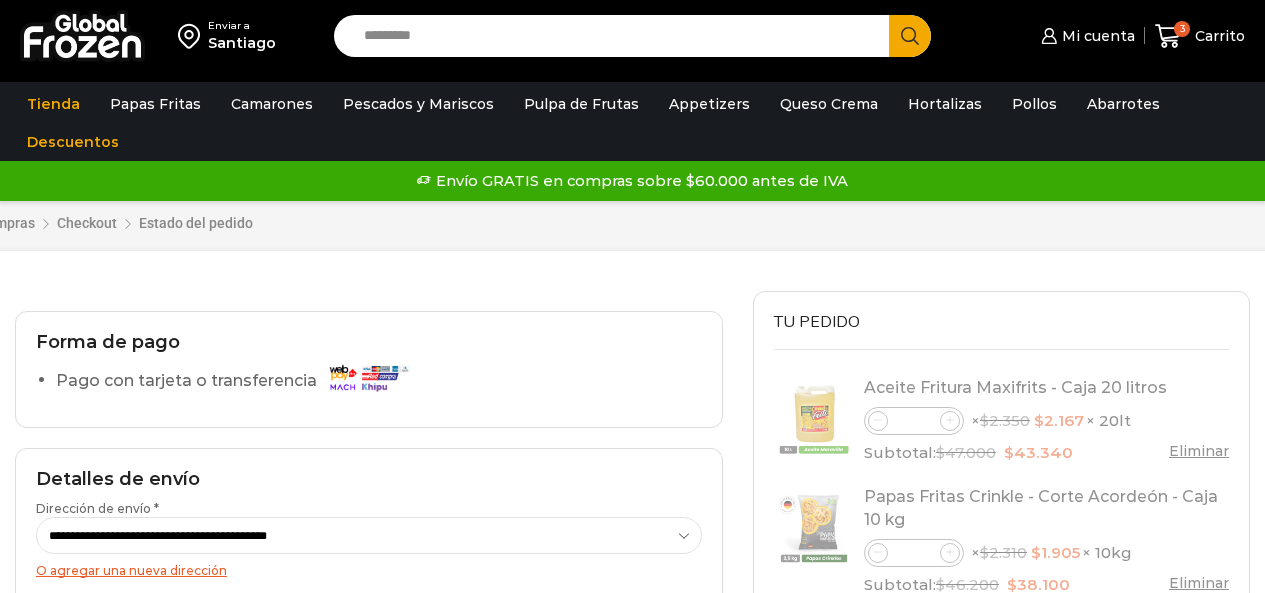 scroll, scrollTop: 0, scrollLeft: 0, axis: both 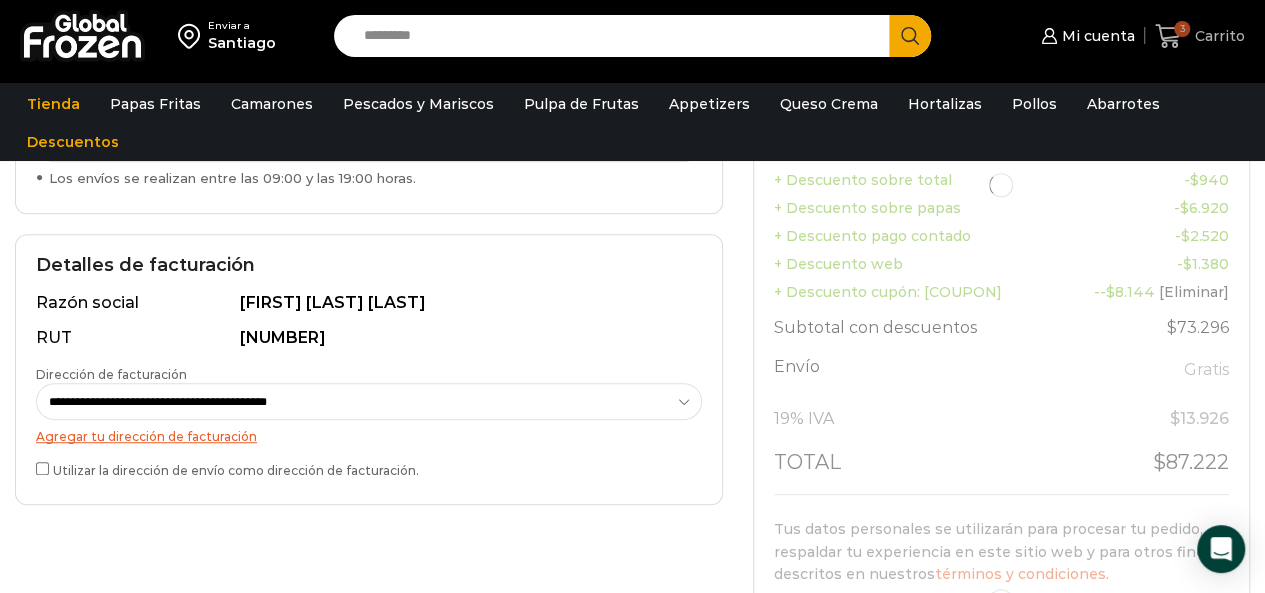 click on "Carrito" at bounding box center (1217, 36) 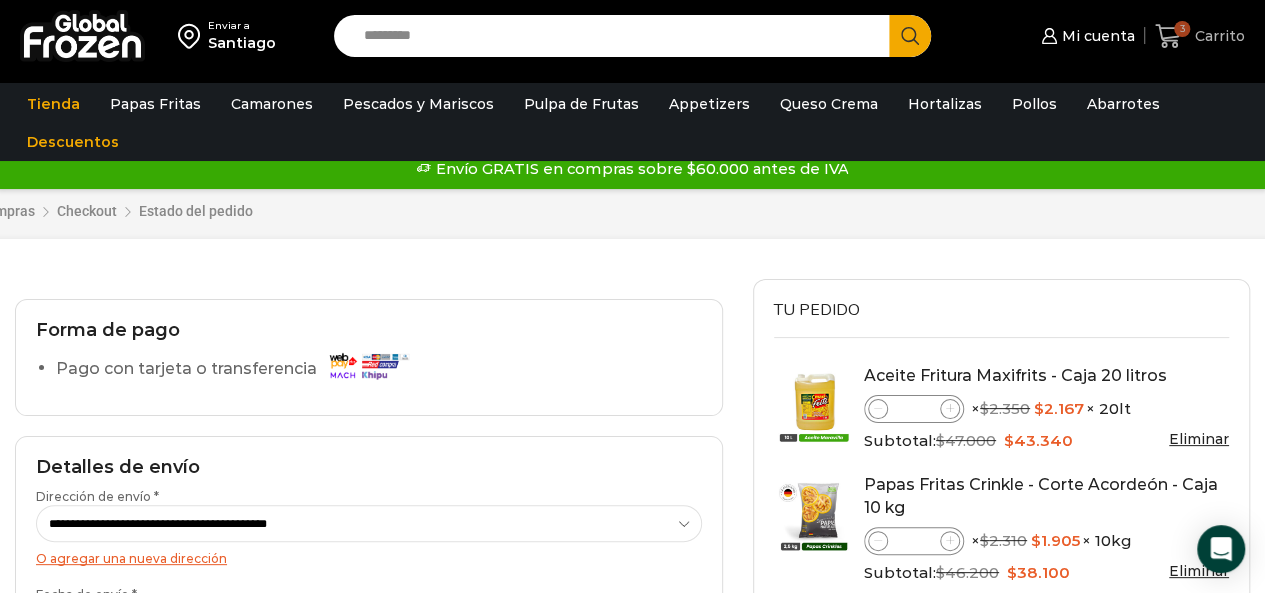 scroll, scrollTop: 0, scrollLeft: 0, axis: both 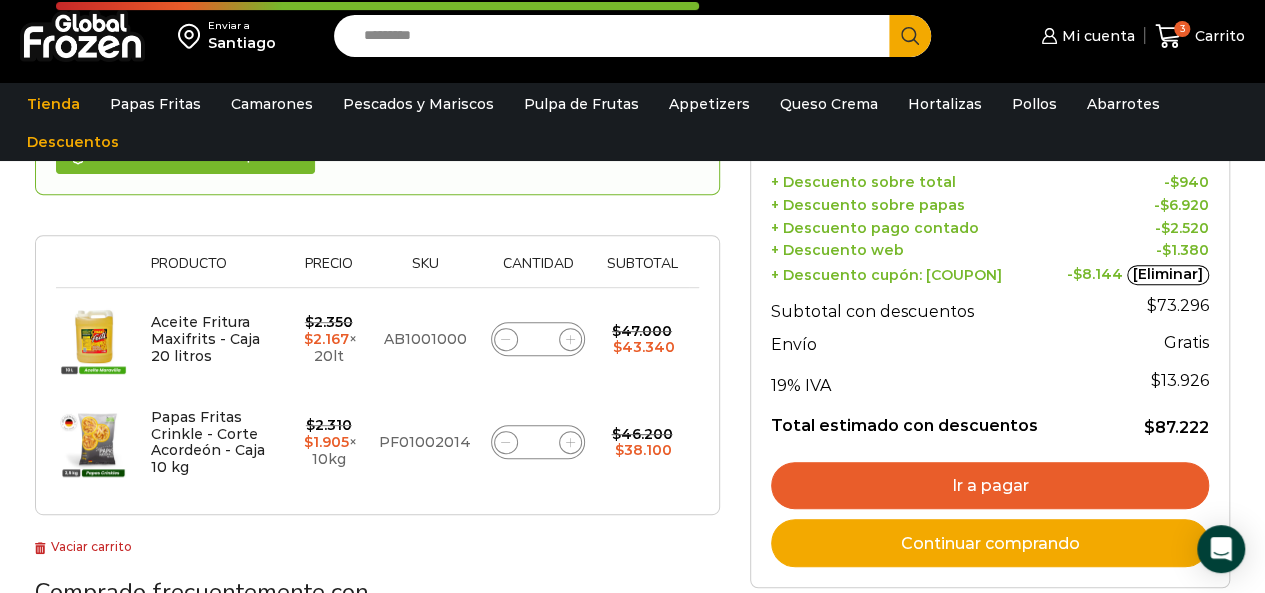 click 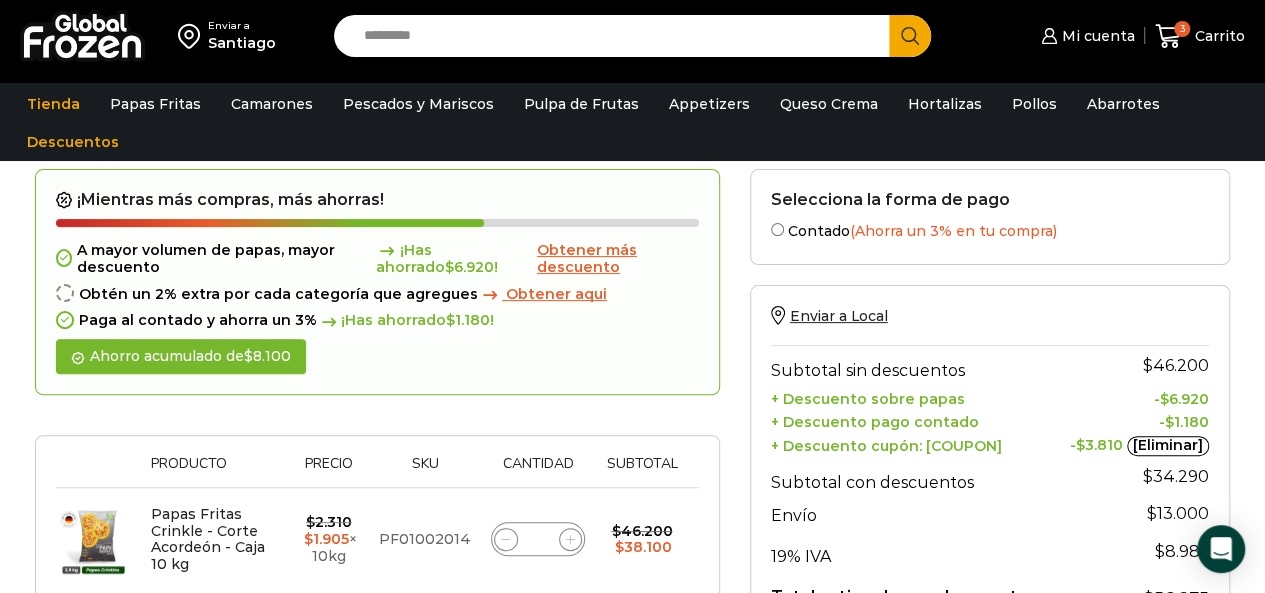 scroll, scrollTop: 150, scrollLeft: 0, axis: vertical 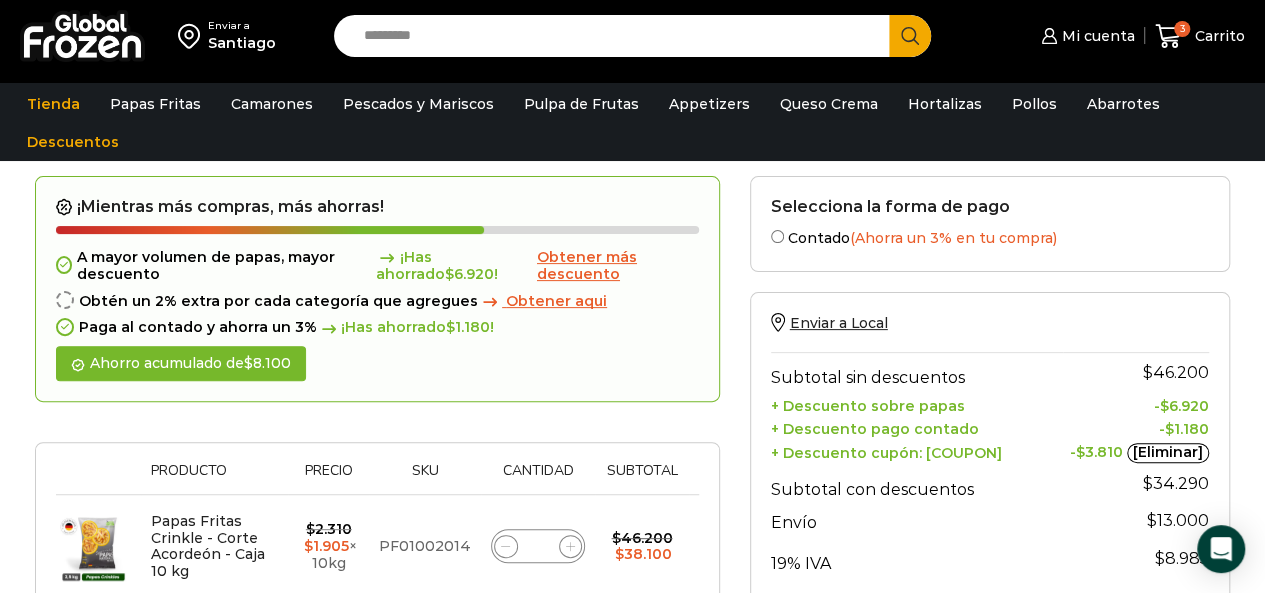 click 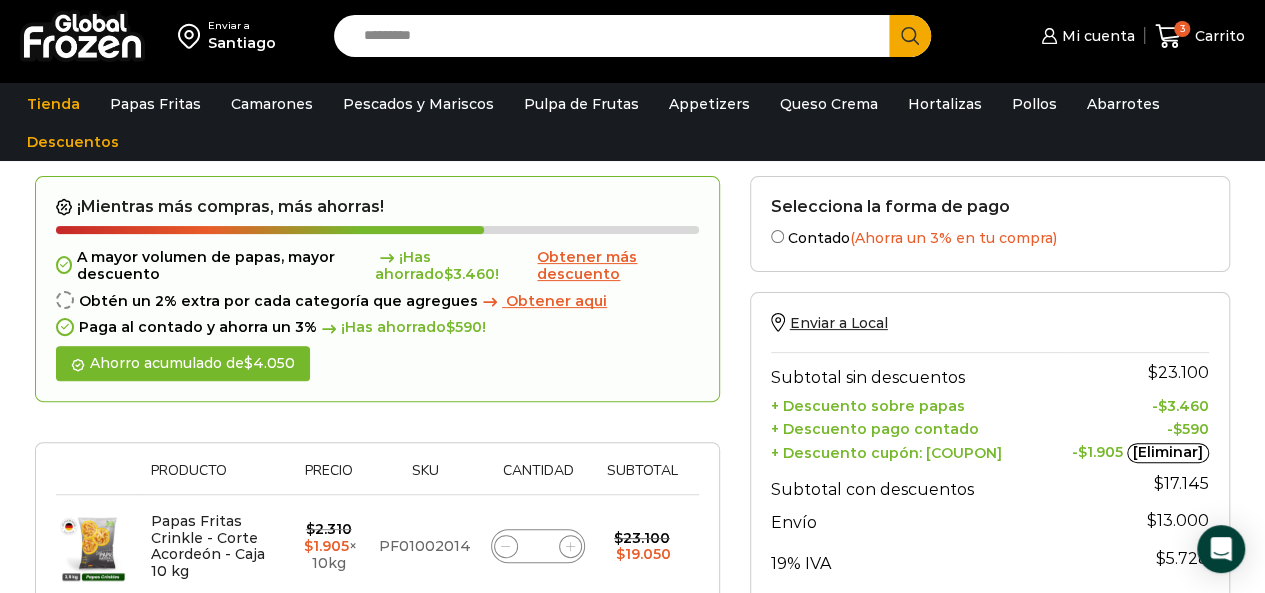 click 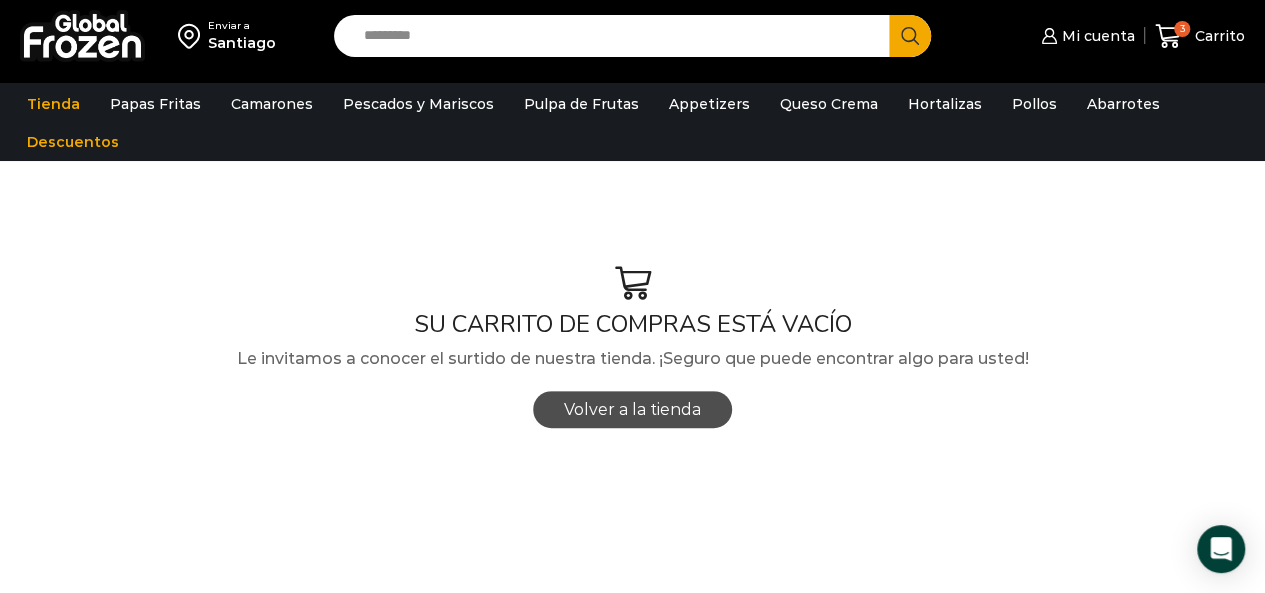 click on "Volver a la tienda" at bounding box center [632, 409] 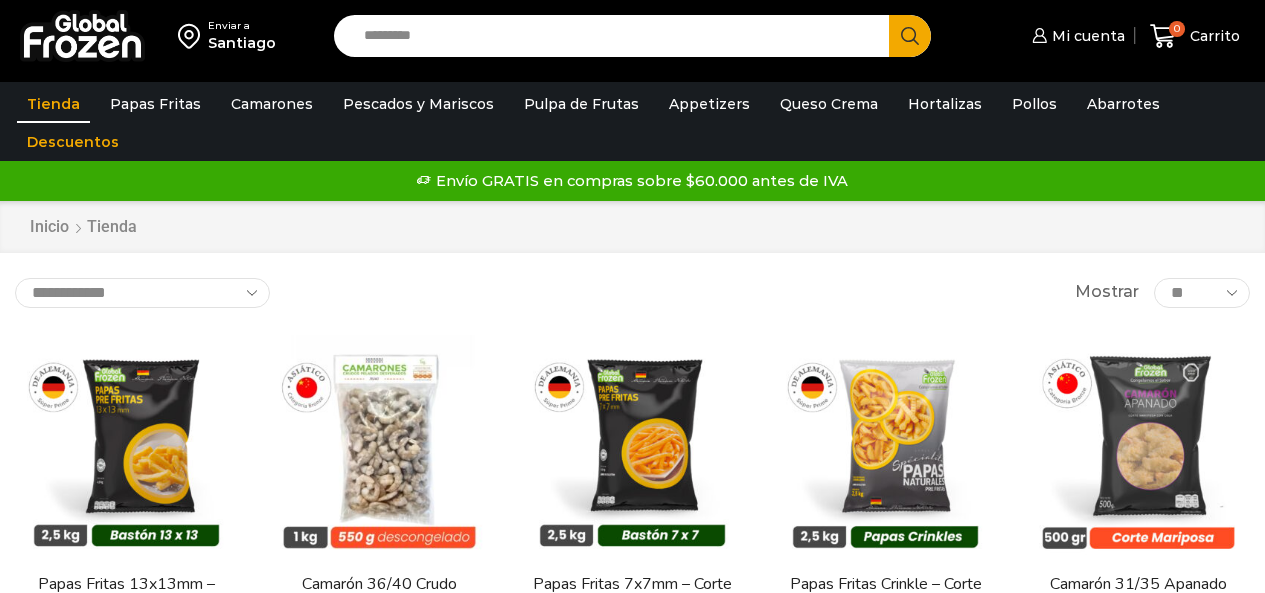 scroll, scrollTop: 0, scrollLeft: 0, axis: both 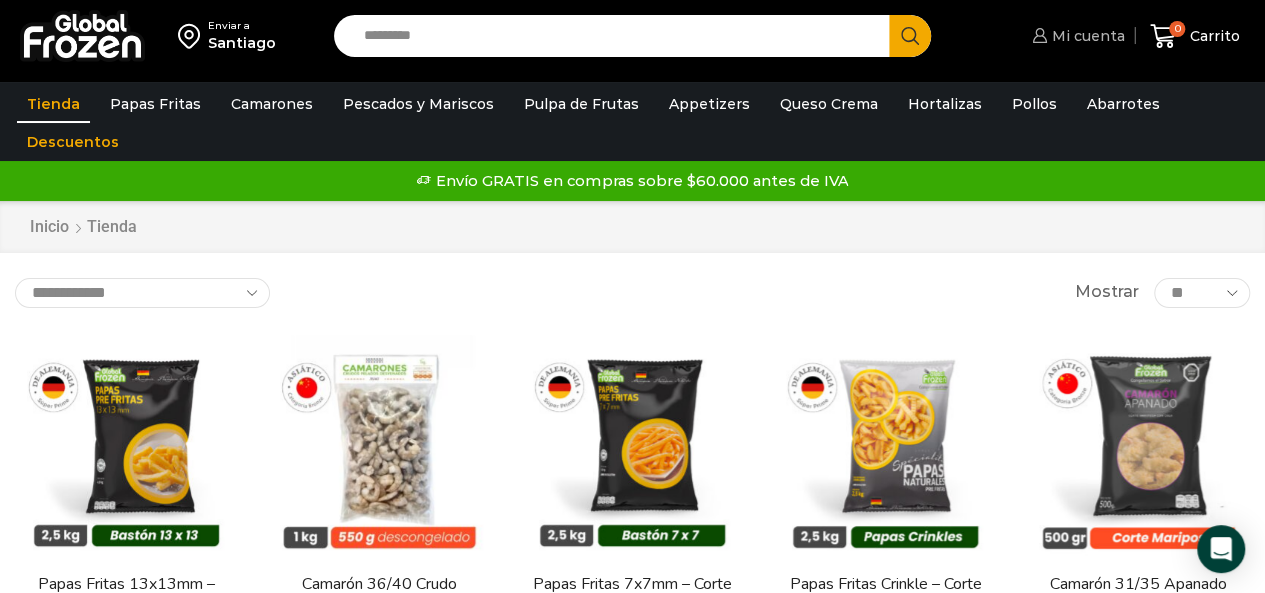 click on "Mi cuenta" at bounding box center [1076, 36] 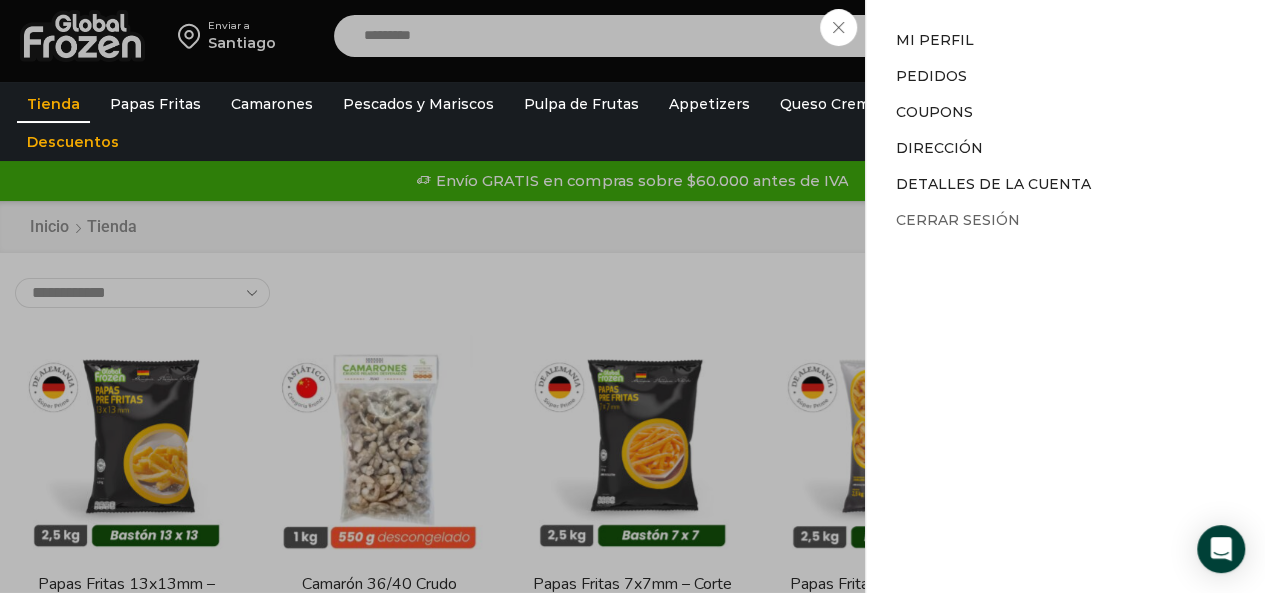 click on "Cerrar sesión" at bounding box center (958, 220) 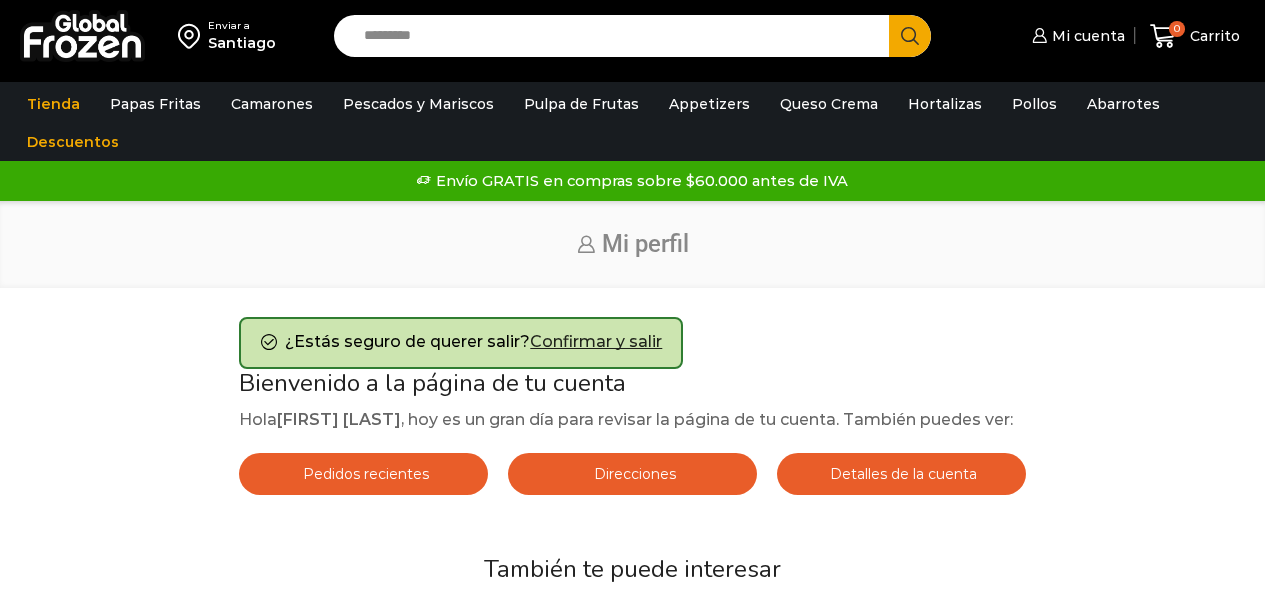 scroll, scrollTop: 0, scrollLeft: 0, axis: both 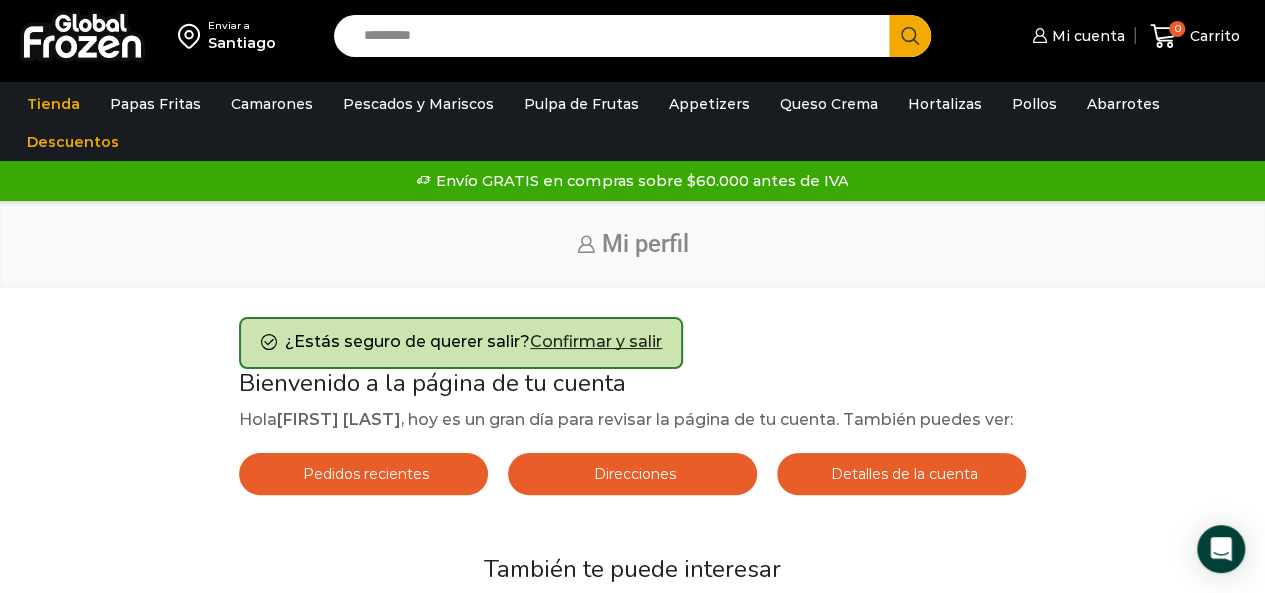 click on "Pedidos recientes" at bounding box center [363, 474] 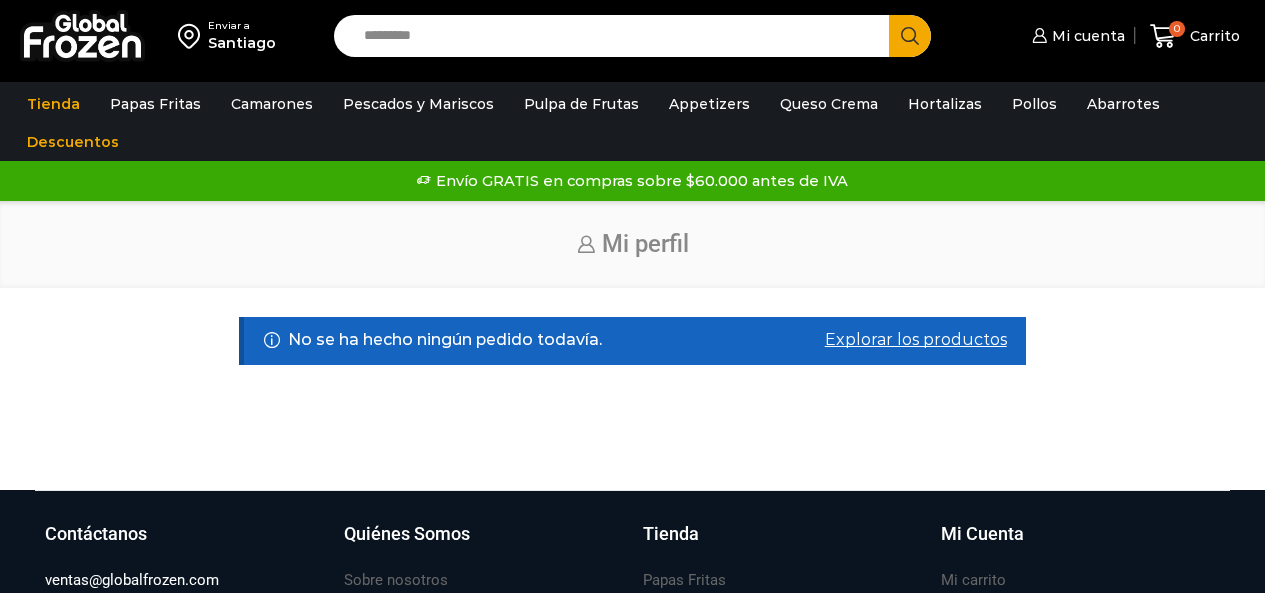 scroll, scrollTop: 0, scrollLeft: 0, axis: both 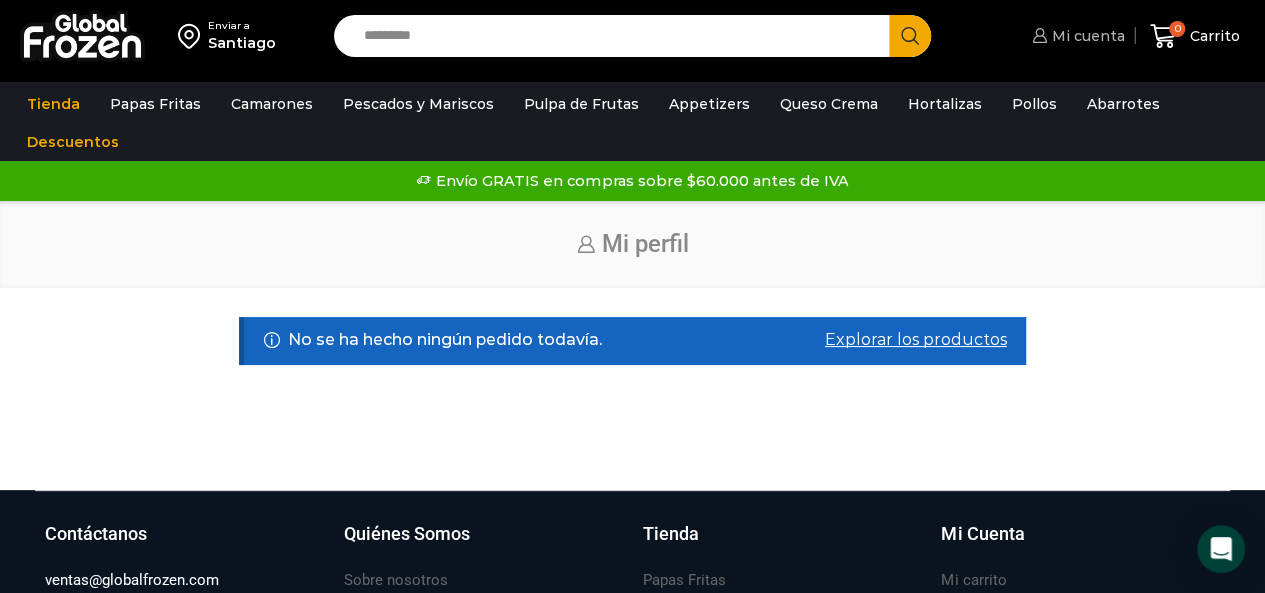 click on "Mi cuenta" at bounding box center [1086, 36] 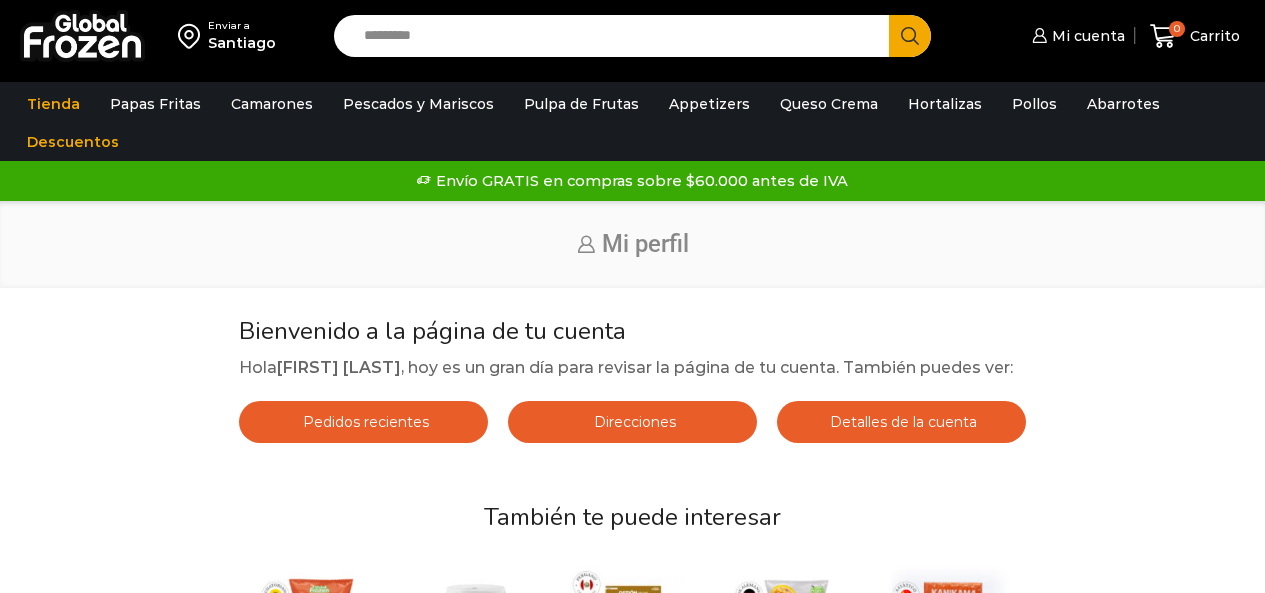 scroll, scrollTop: 0, scrollLeft: 0, axis: both 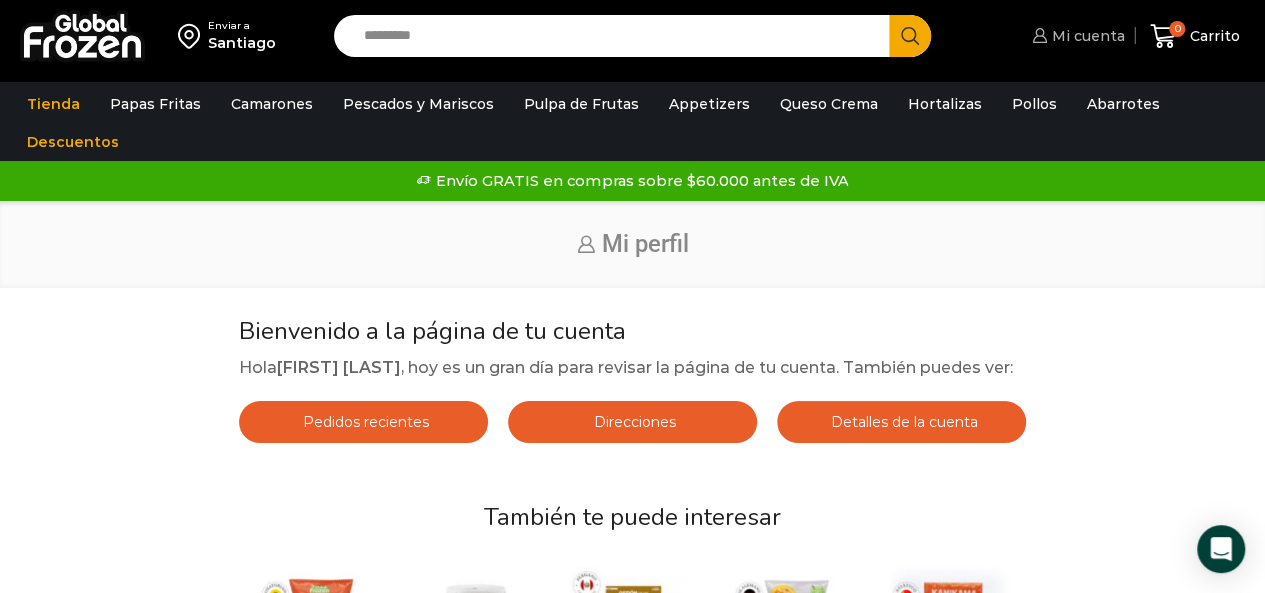 click on "Mi cuenta" at bounding box center (1086, 36) 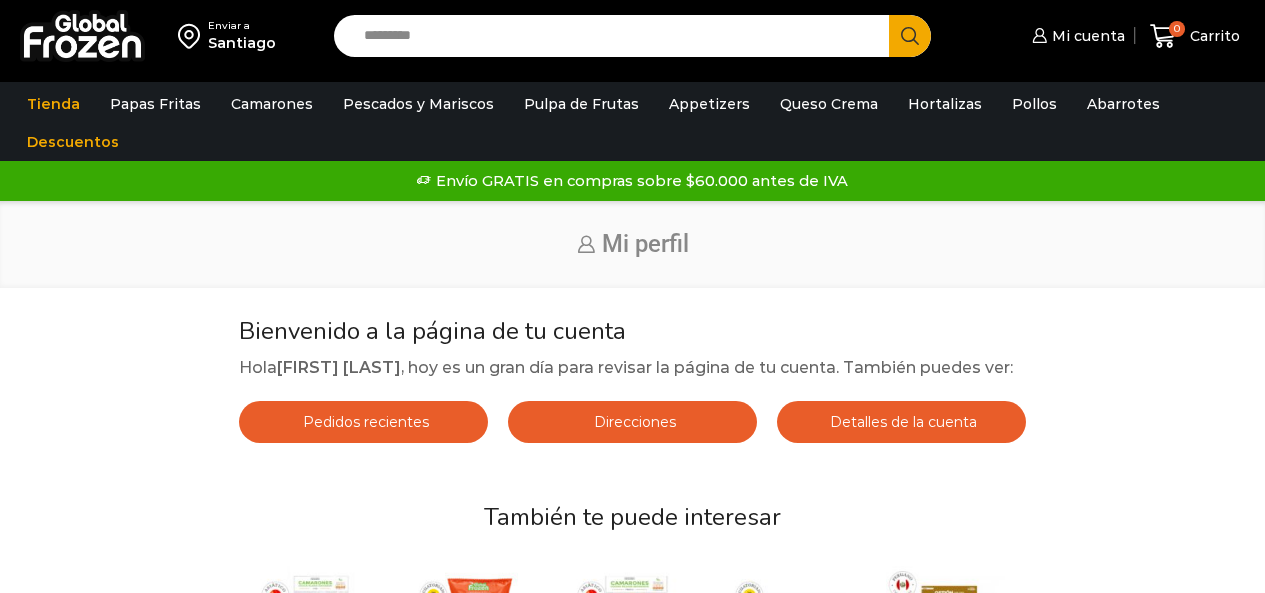 scroll, scrollTop: 0, scrollLeft: 0, axis: both 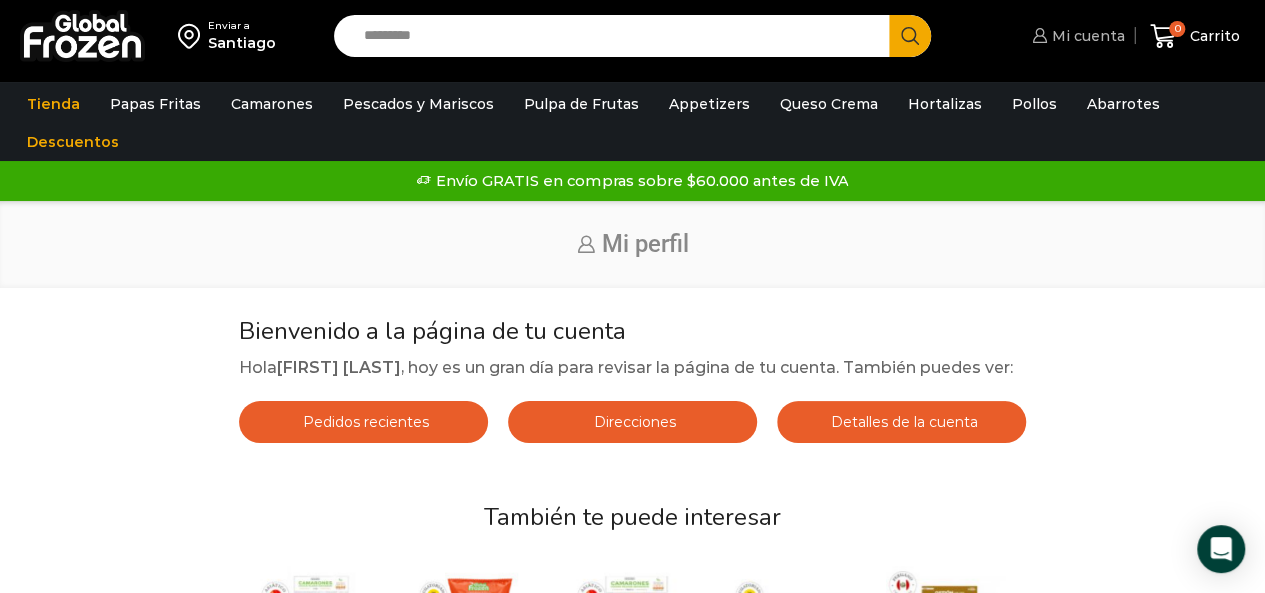 click on "Mi cuenta" at bounding box center [1086, 36] 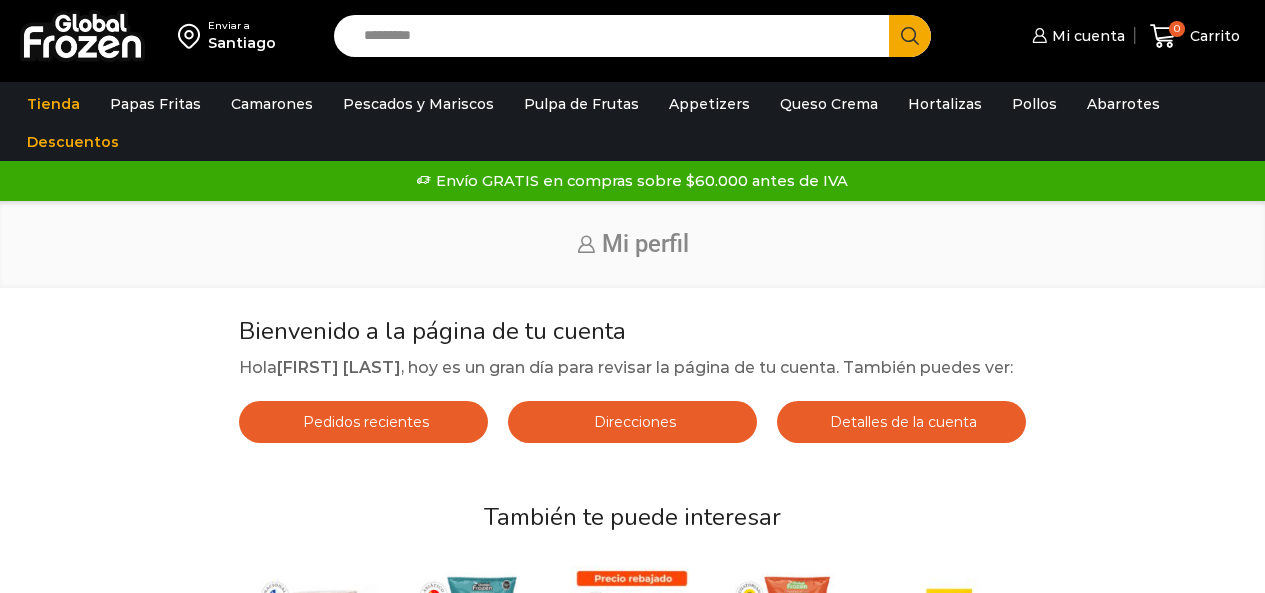scroll, scrollTop: 0, scrollLeft: 0, axis: both 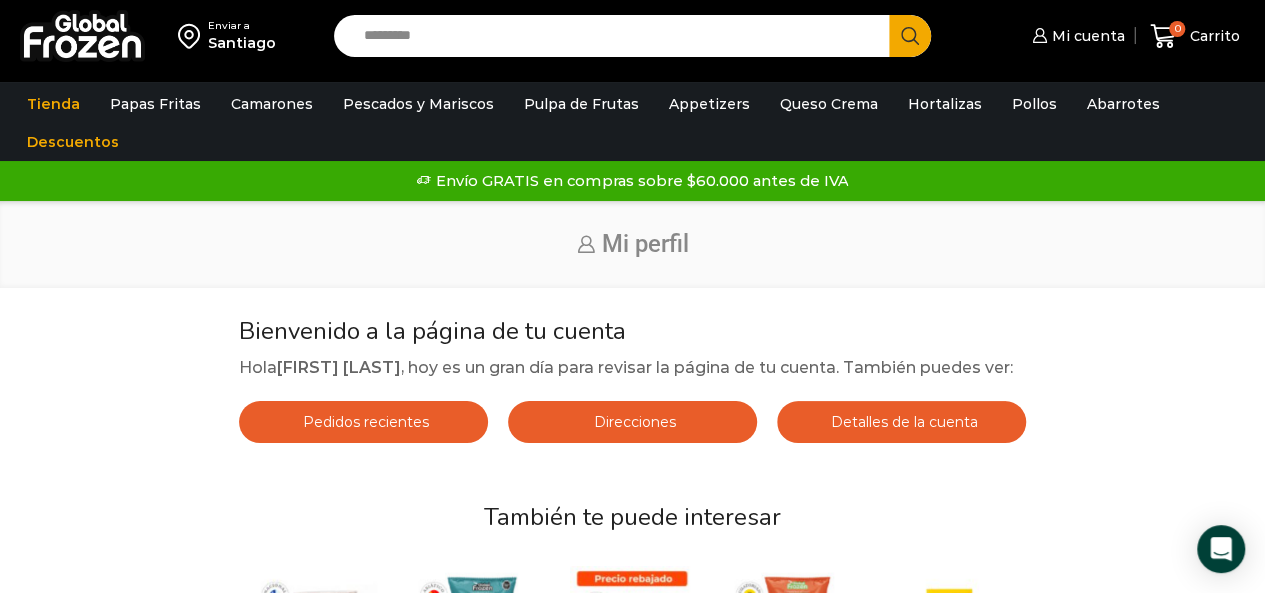 click on "Hola  [FIRST] [LAST] , hoy es un gran día para revisar la página de tu cuenta. También puedes ver:" at bounding box center [632, 368] 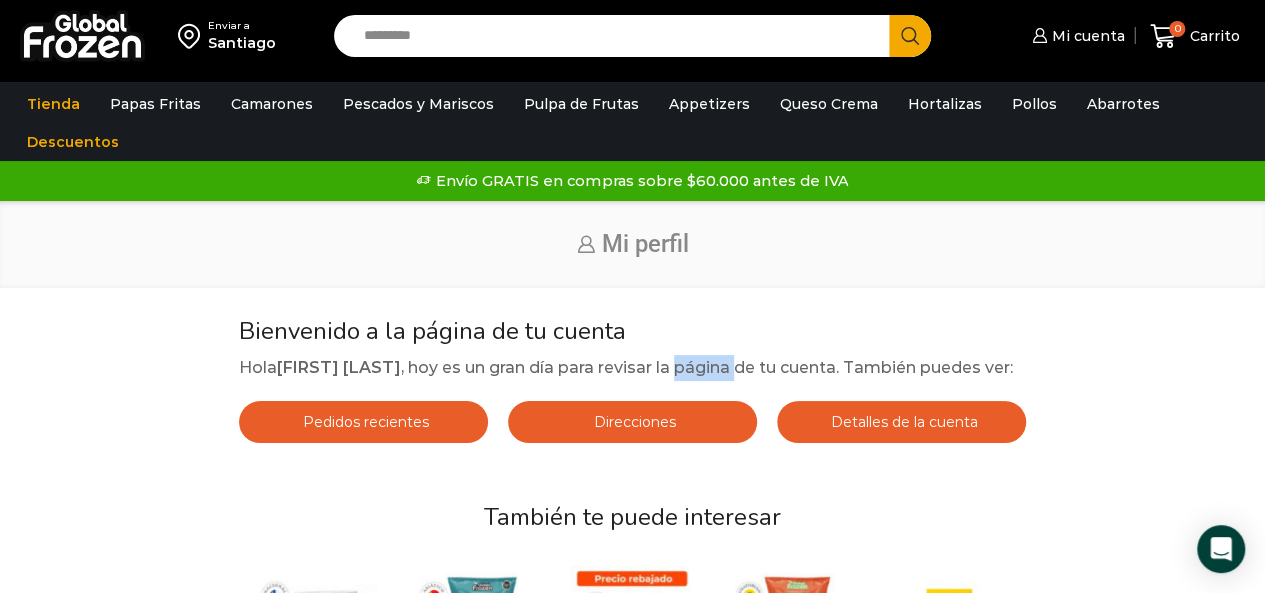 click on "Hola  [FIRST] [LAST] , hoy es un gran día para revisar la página de tu cuenta. También puedes ver:" at bounding box center (632, 368) 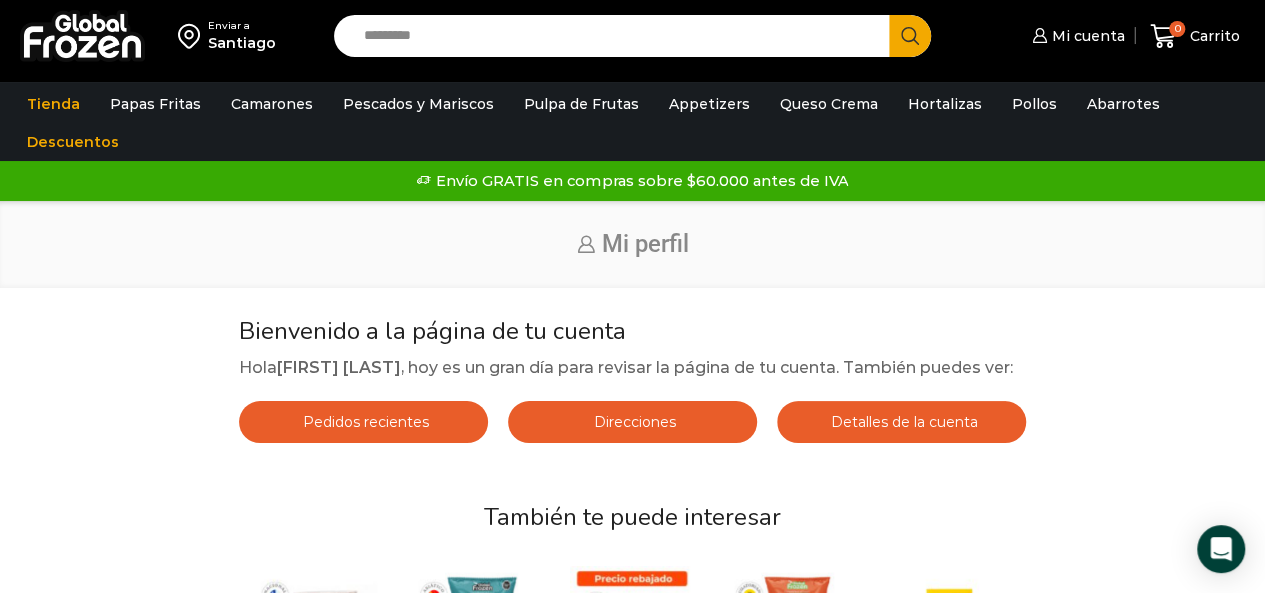 click on "Detalles de la cuenta" at bounding box center [901, 422] 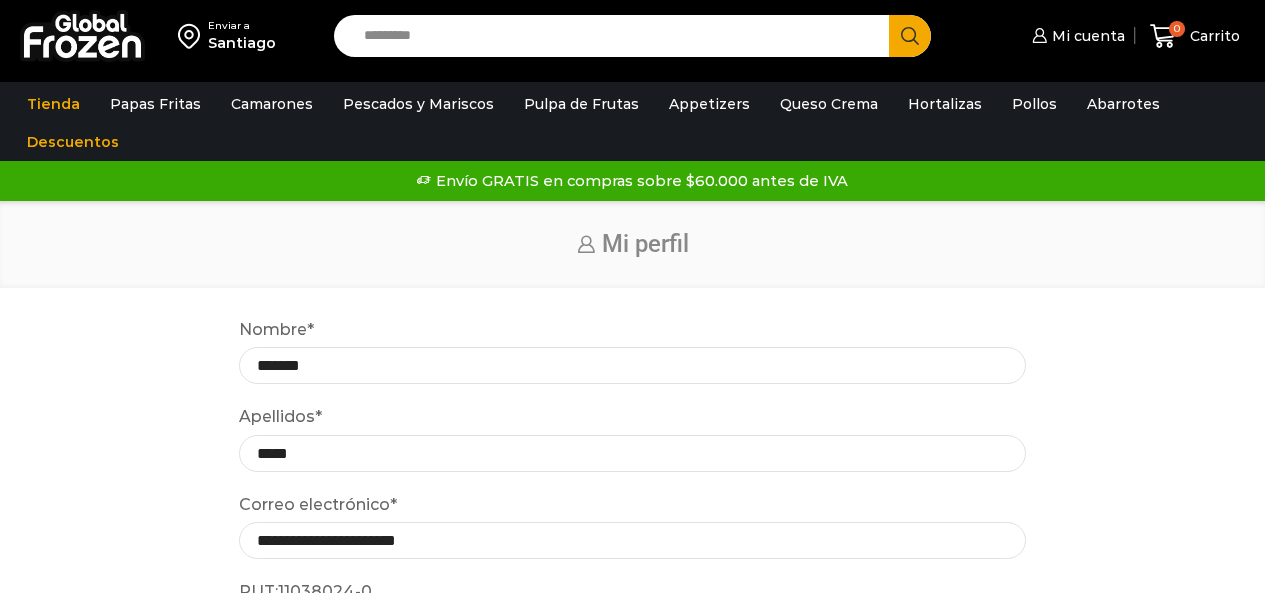 scroll, scrollTop: 0, scrollLeft: 0, axis: both 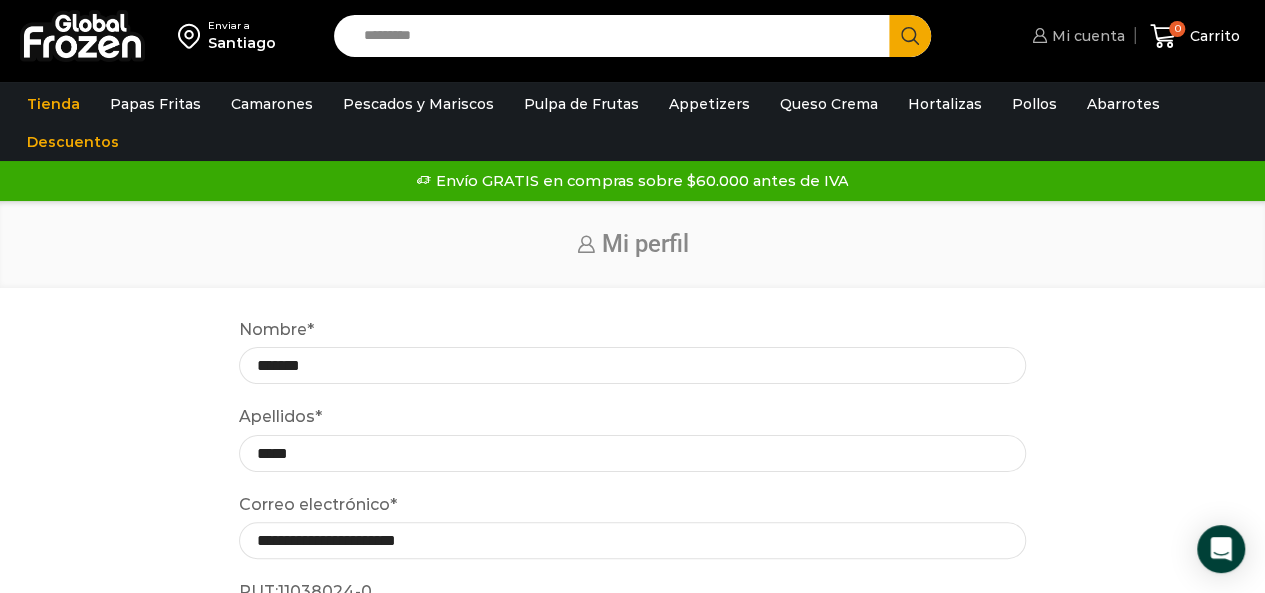 click on "Mi cuenta" at bounding box center [1086, 36] 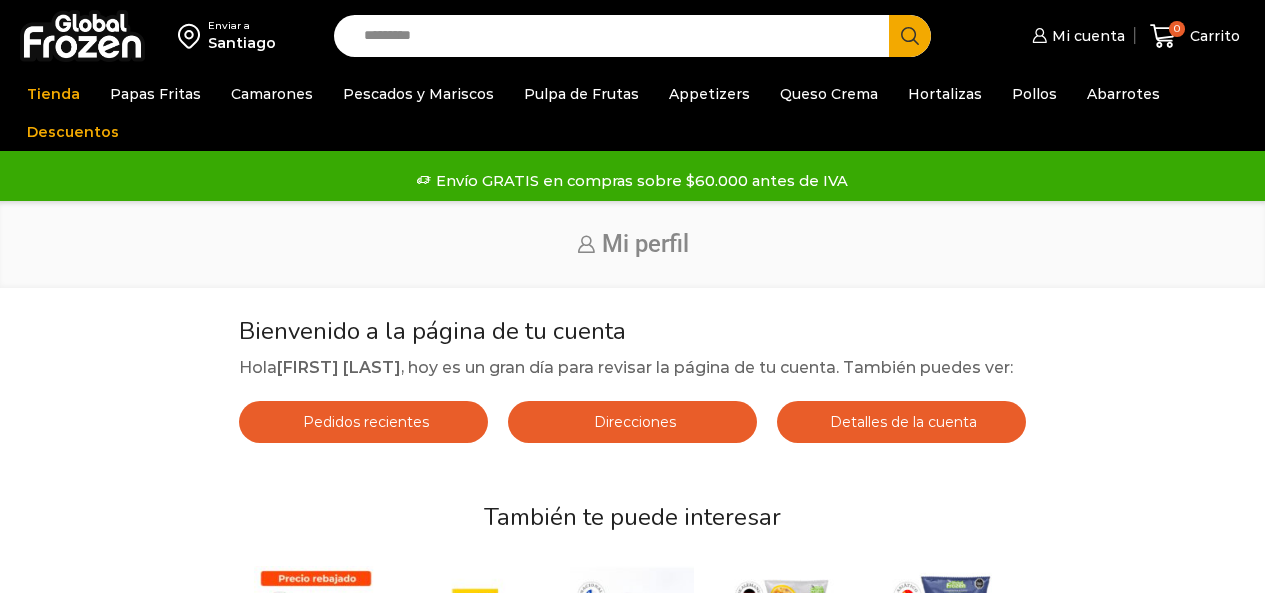 scroll, scrollTop: 0, scrollLeft: 0, axis: both 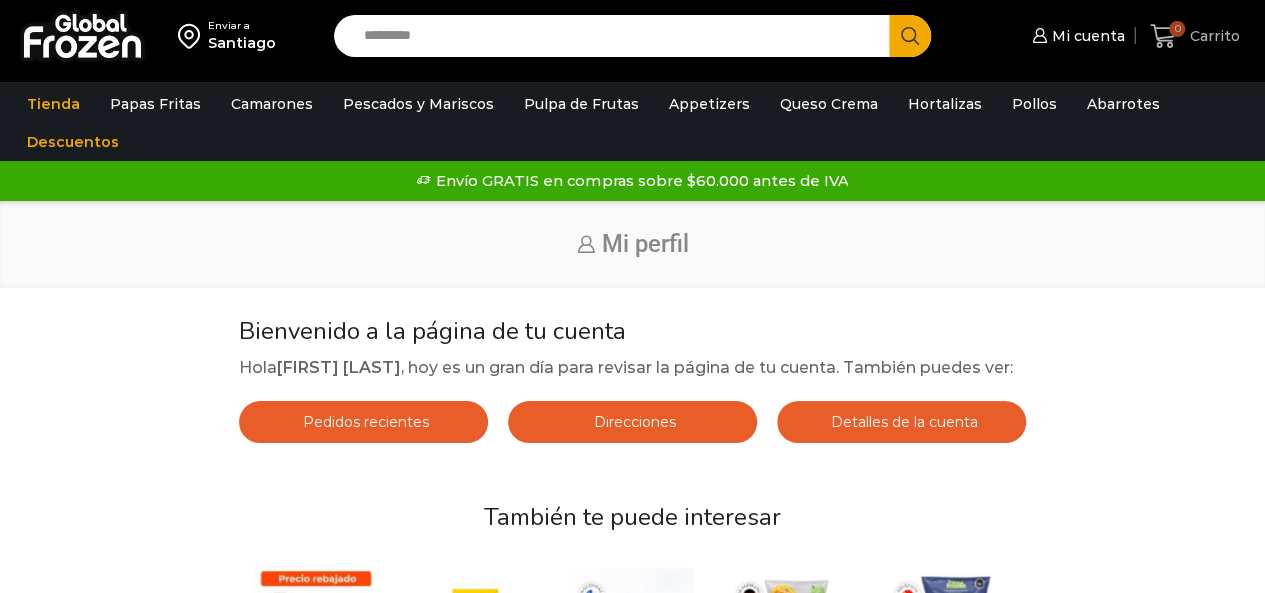 click on "Carrito" at bounding box center (1212, 36) 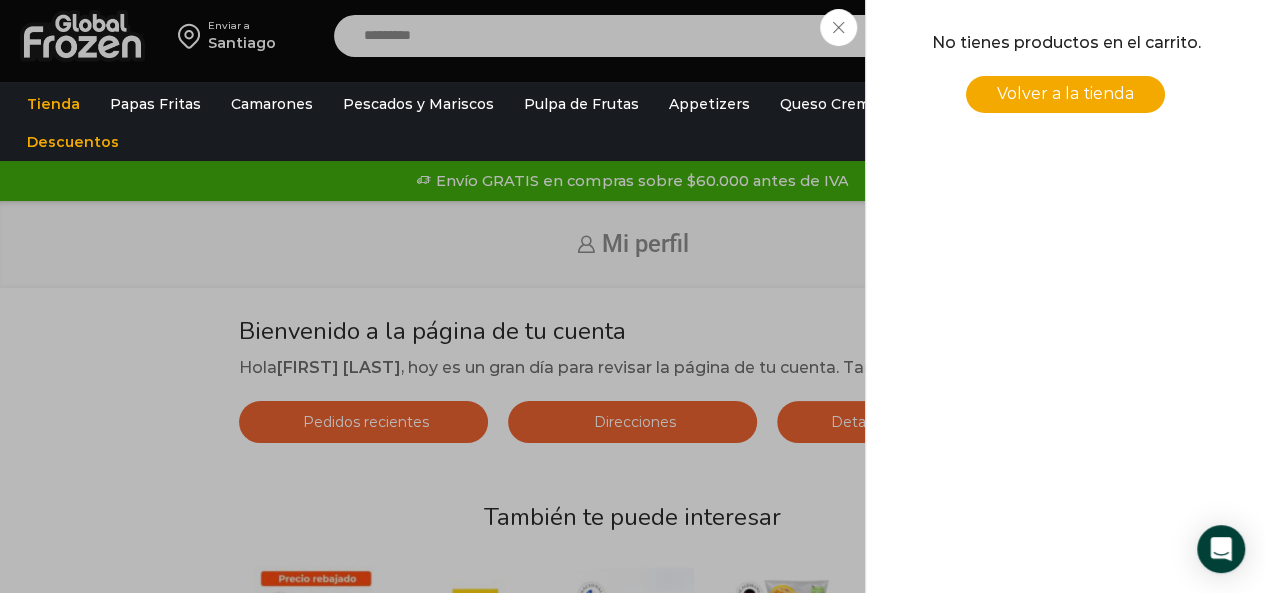 click on "0
Carrito
0
0
Shopping Cart
No tienes productos en el carrito.
Volver a la tienda
Shopping cart                     (0)
Subtotal sin descuentos: $" at bounding box center [1195, 36] 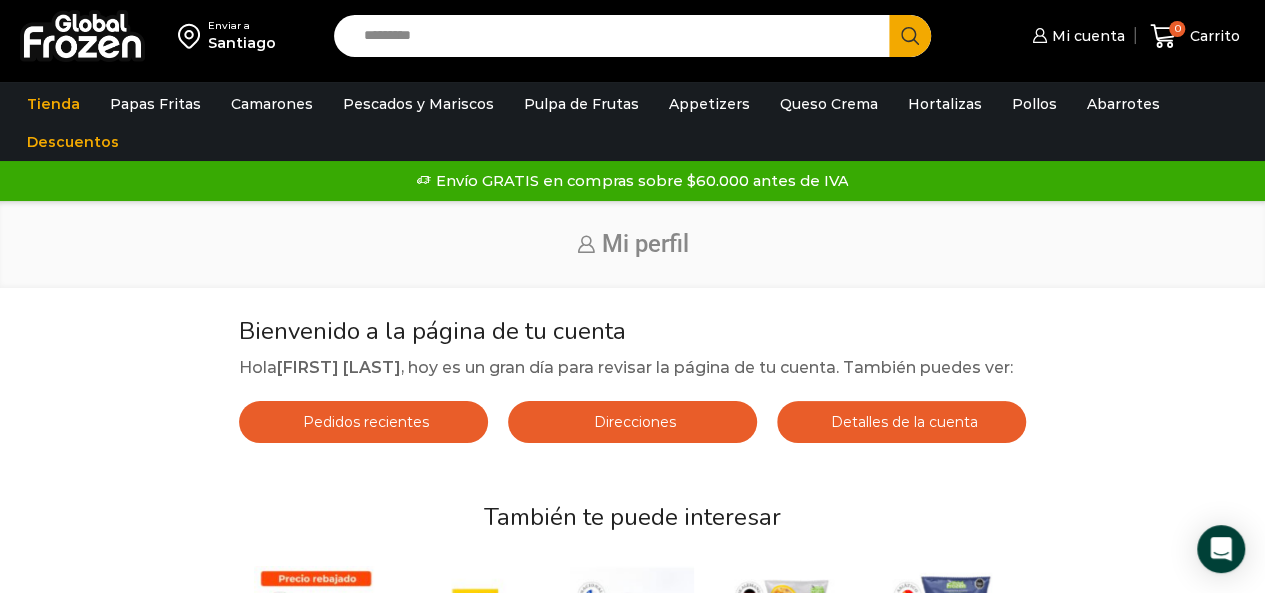click on "Search input" at bounding box center [617, 36] 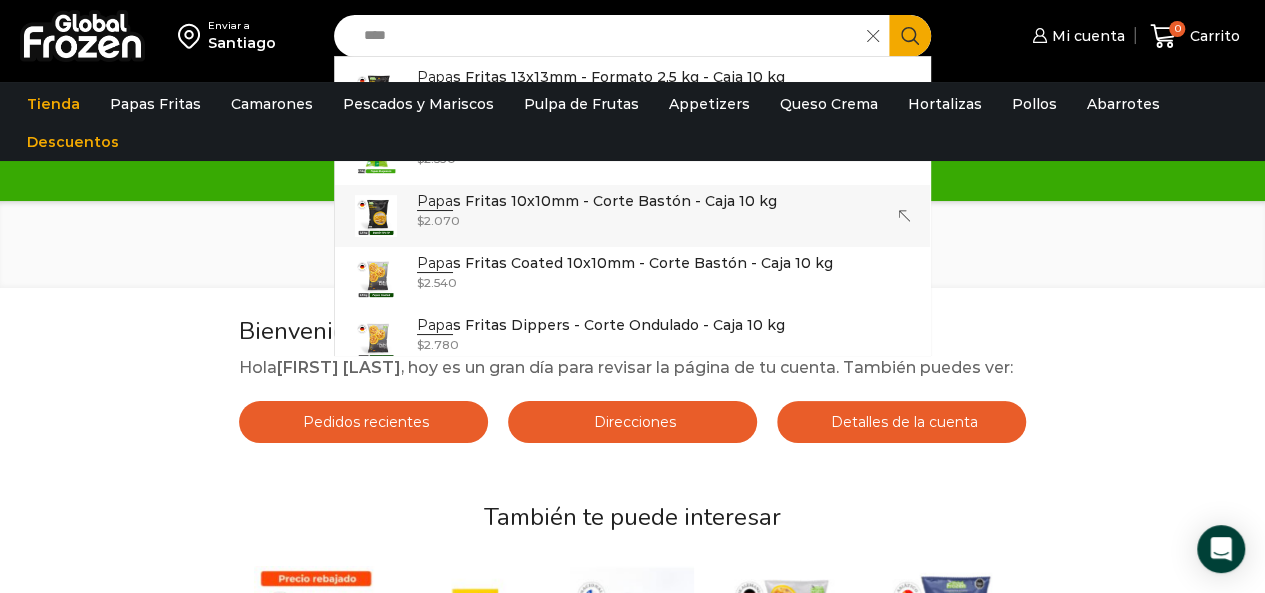 scroll, scrollTop: 0, scrollLeft: 0, axis: both 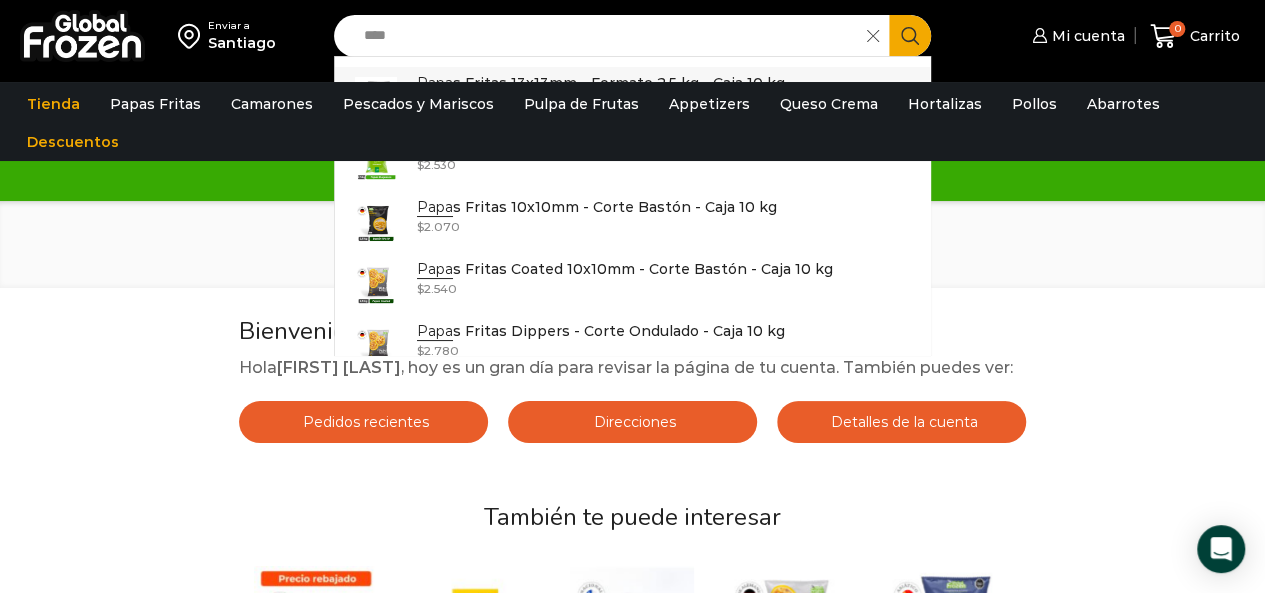 click on "Papa s Fritas 13x13mm - Formato 2,5 kg - Caja 10 kg" at bounding box center [601, 83] 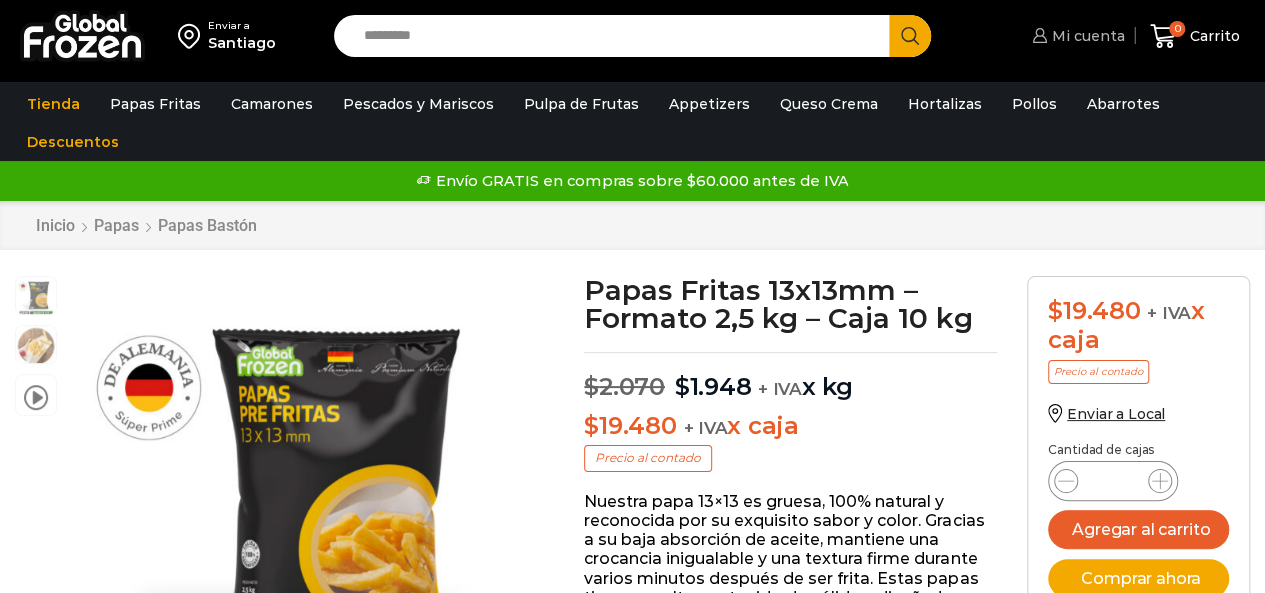 scroll, scrollTop: 1, scrollLeft: 0, axis: vertical 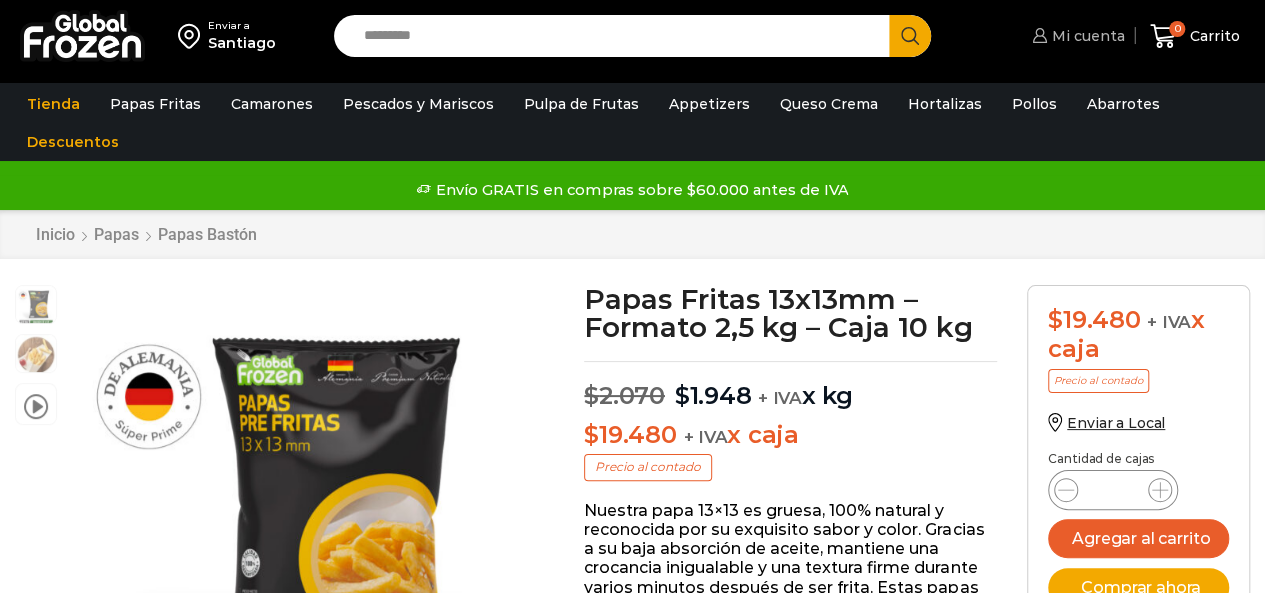 click on "Mi cuenta" at bounding box center [1086, 36] 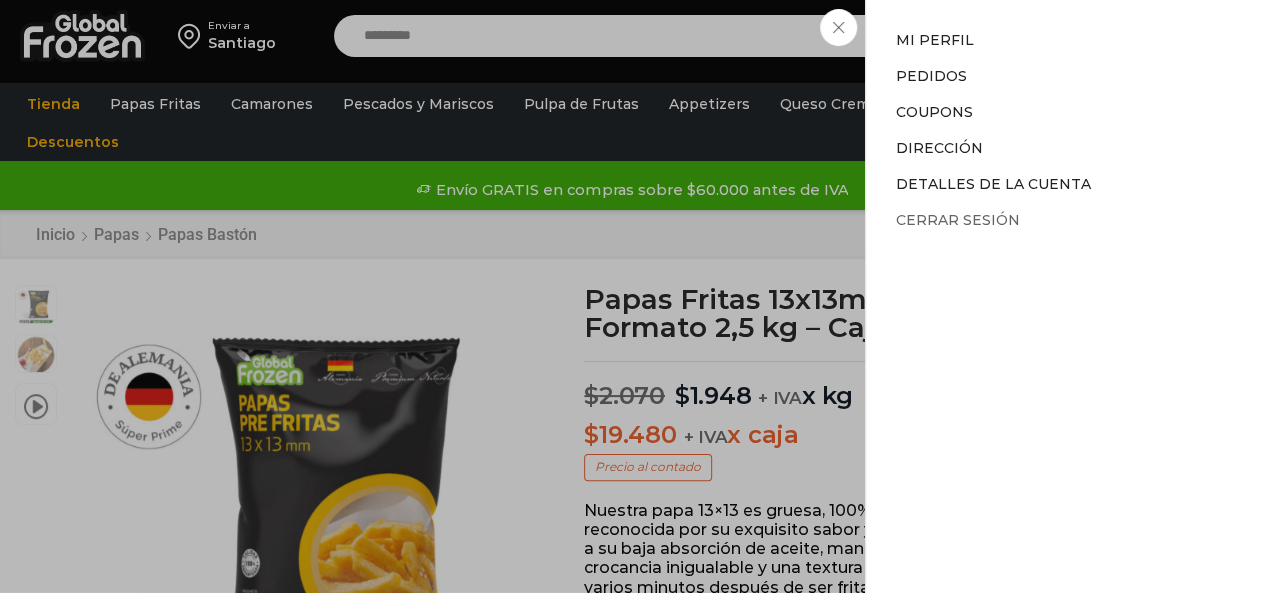 click on "Cerrar sesión" at bounding box center [958, 220] 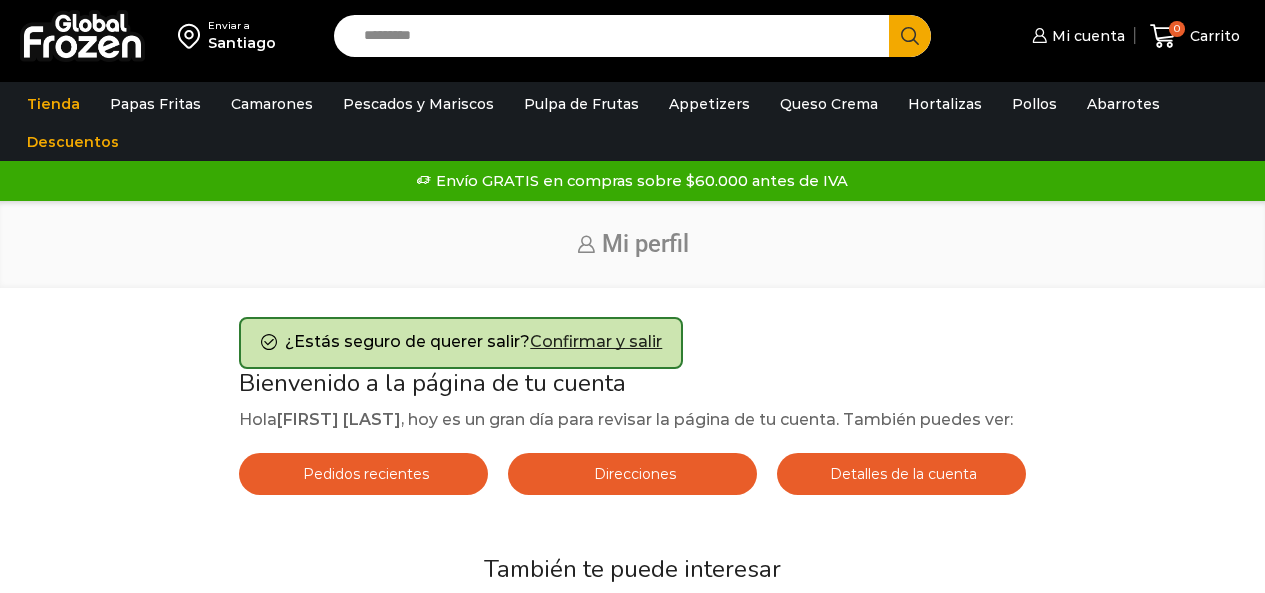 scroll, scrollTop: 0, scrollLeft: 0, axis: both 